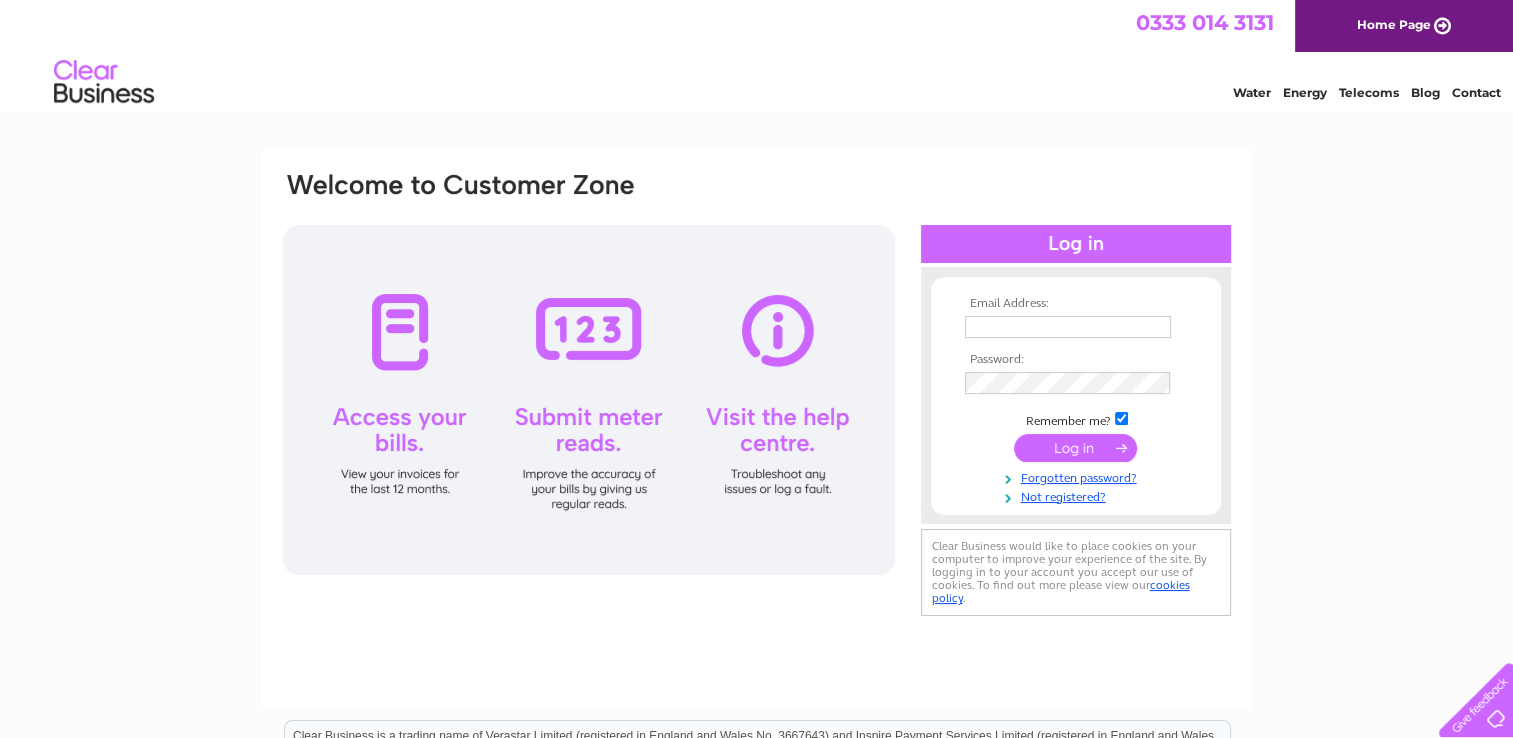 scroll, scrollTop: 0, scrollLeft: 0, axis: both 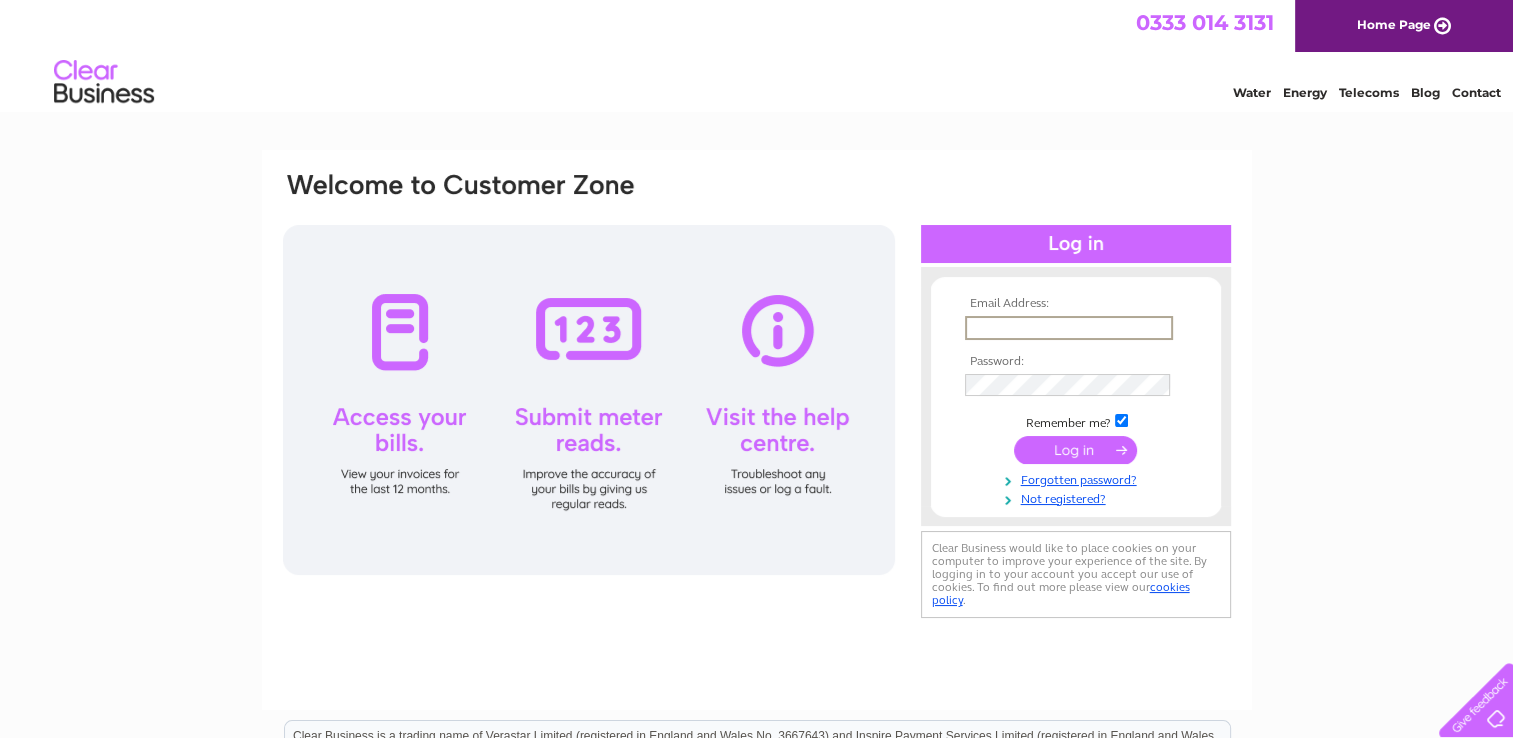 type on "alan@corecleaningservices.co.uk" 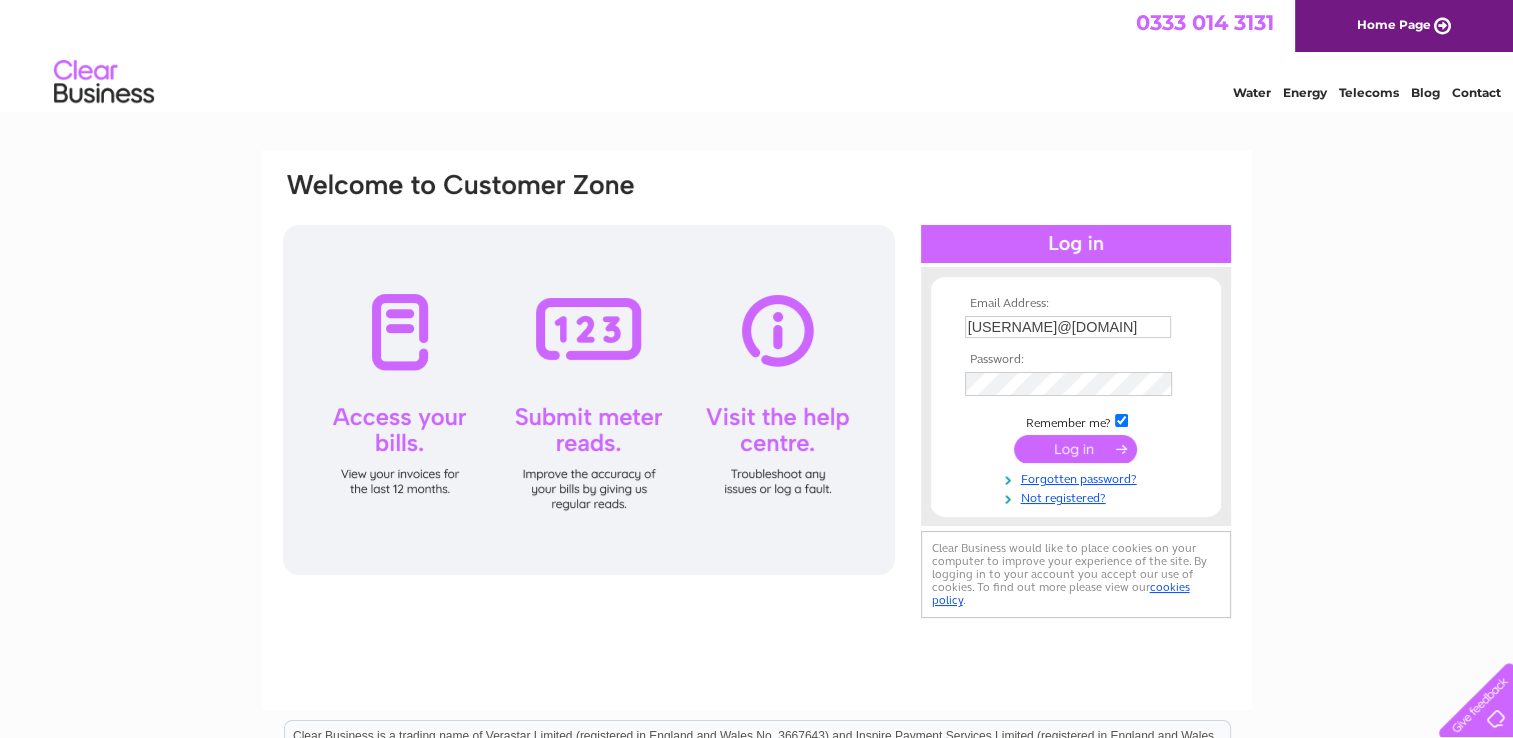 click at bounding box center (1075, 449) 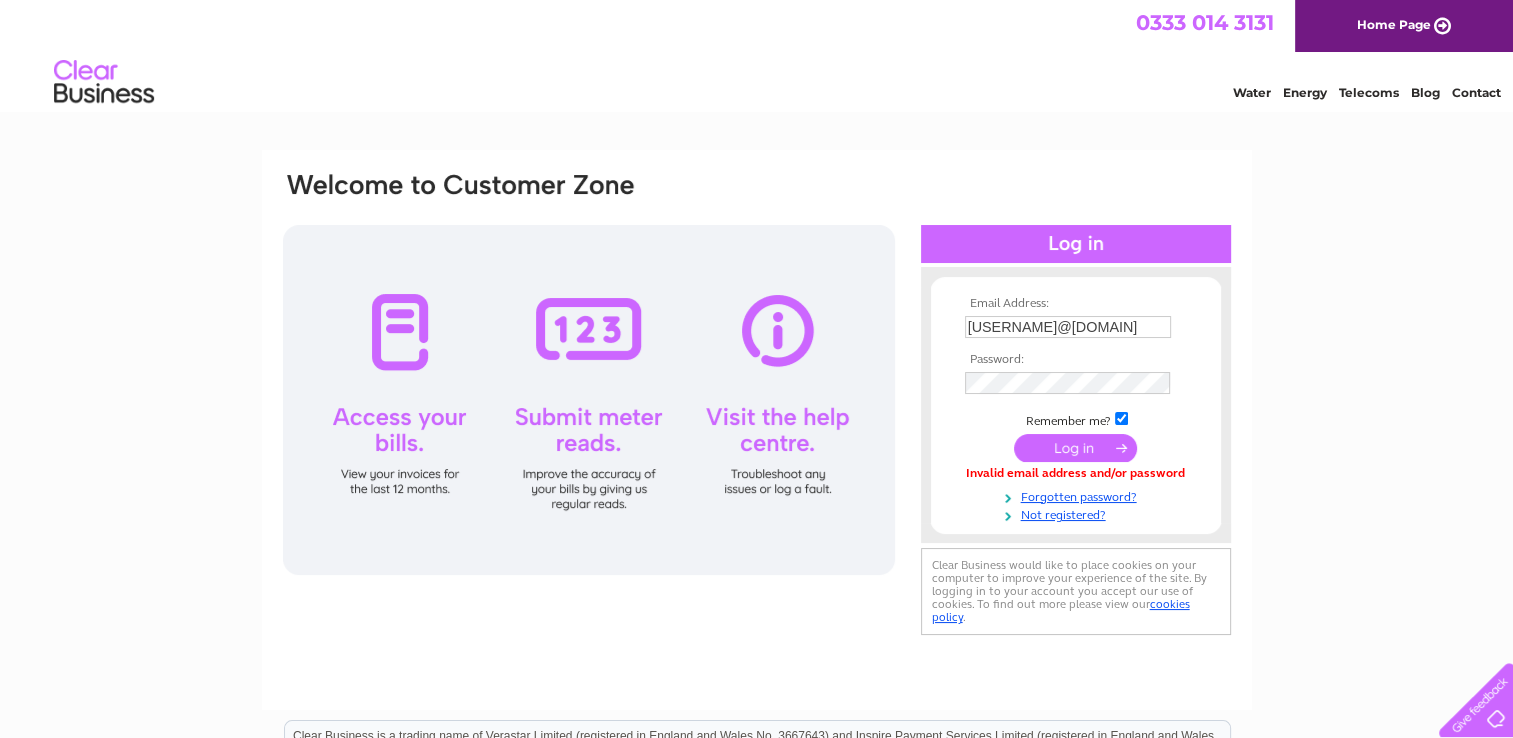 scroll, scrollTop: 0, scrollLeft: 0, axis: both 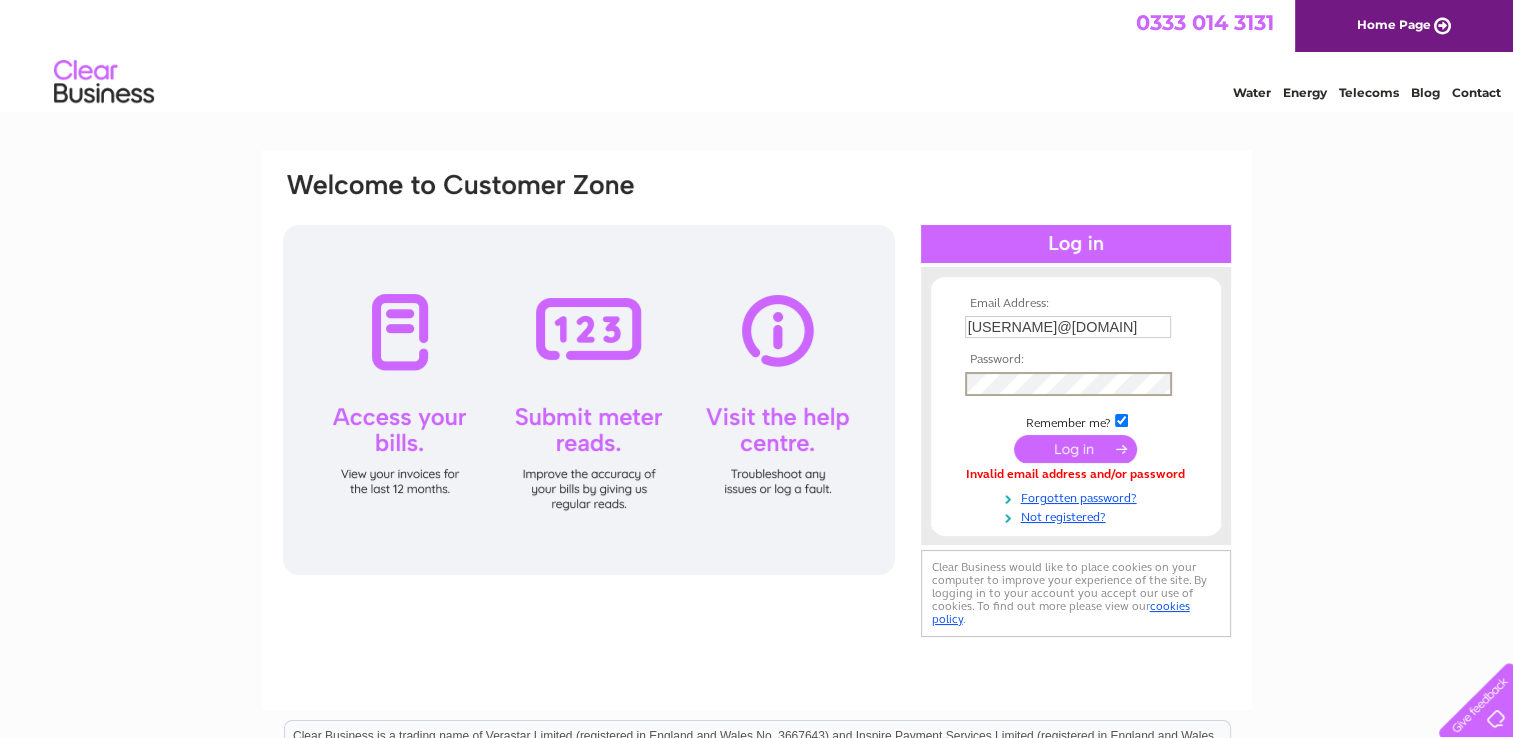 click at bounding box center (1075, 449) 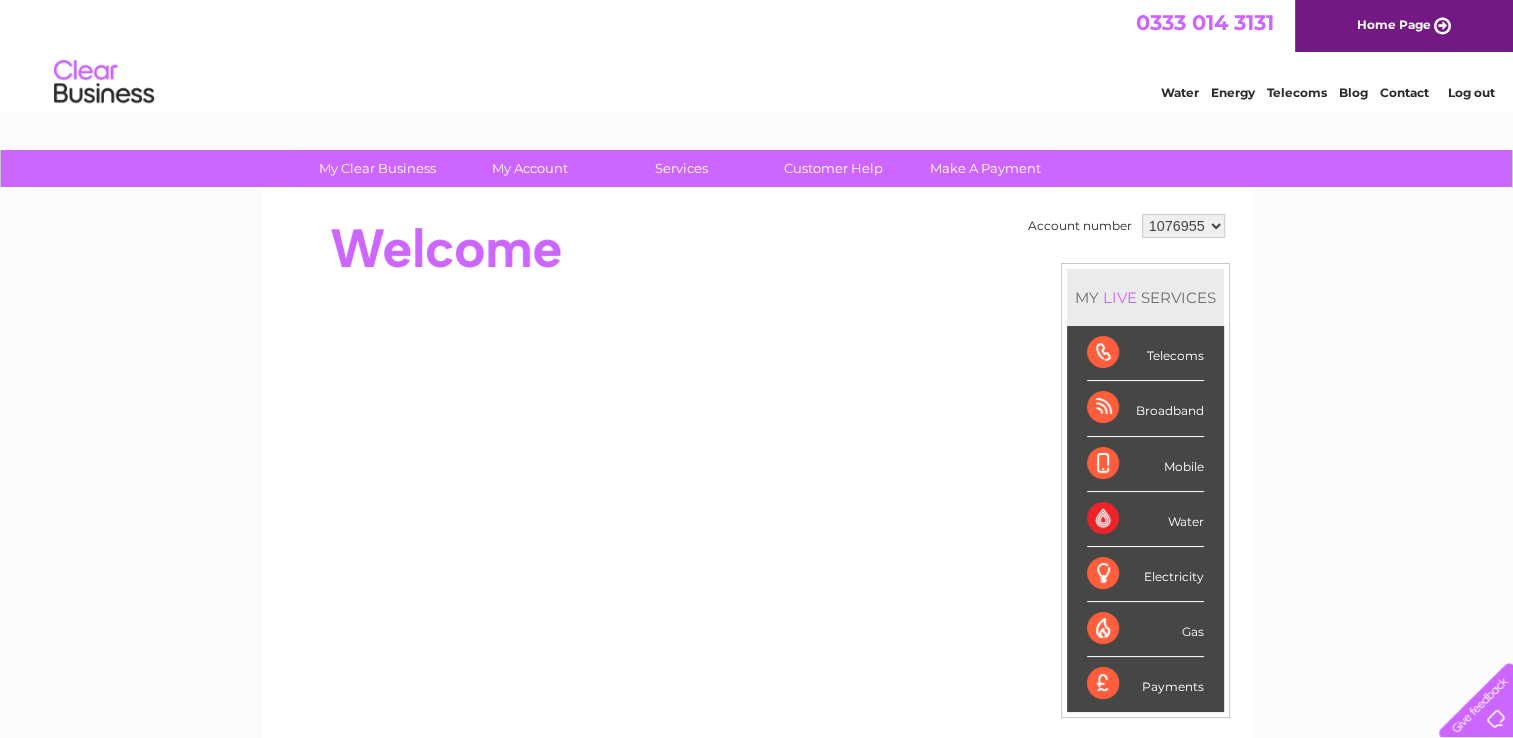 scroll, scrollTop: 0, scrollLeft: 0, axis: both 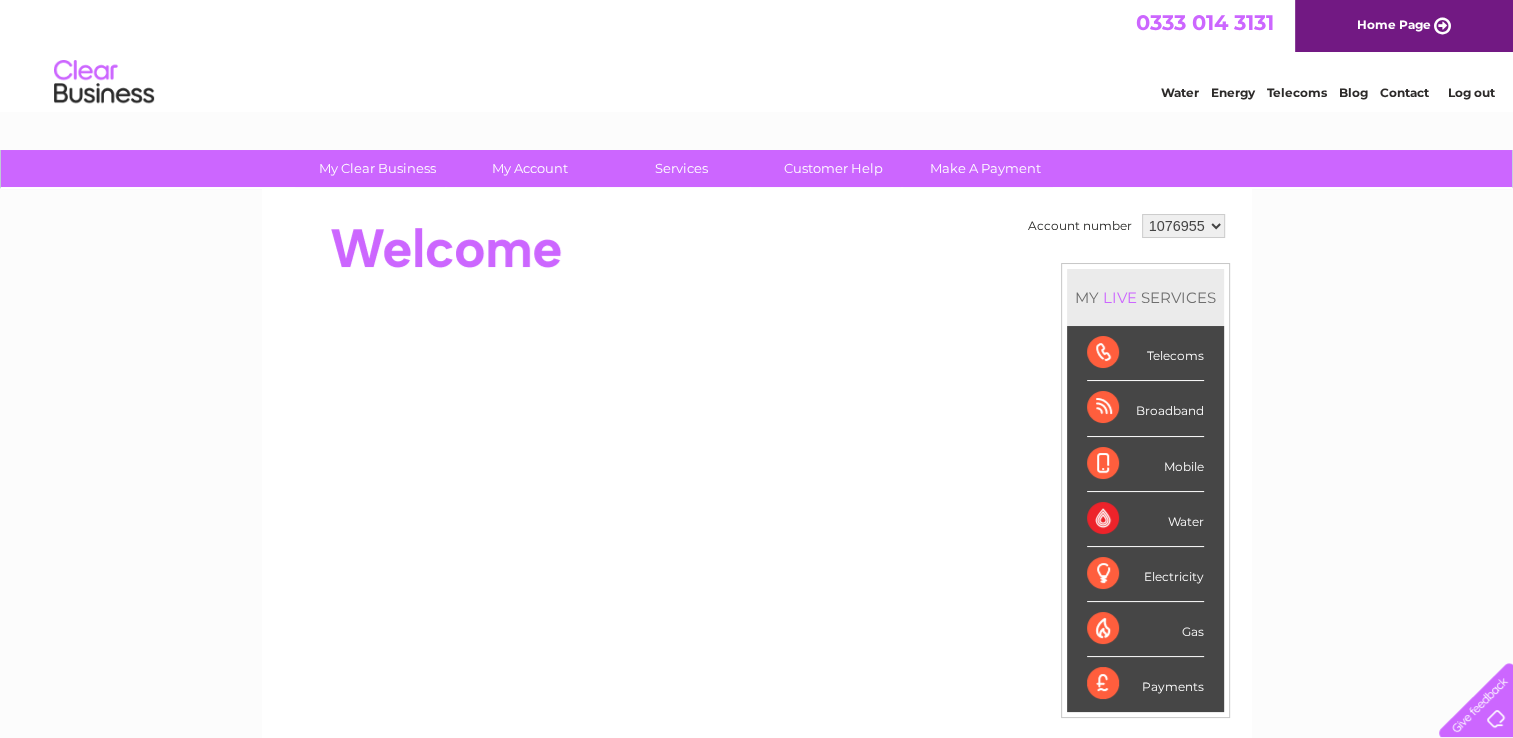 click on "Broadband" at bounding box center [1145, 408] 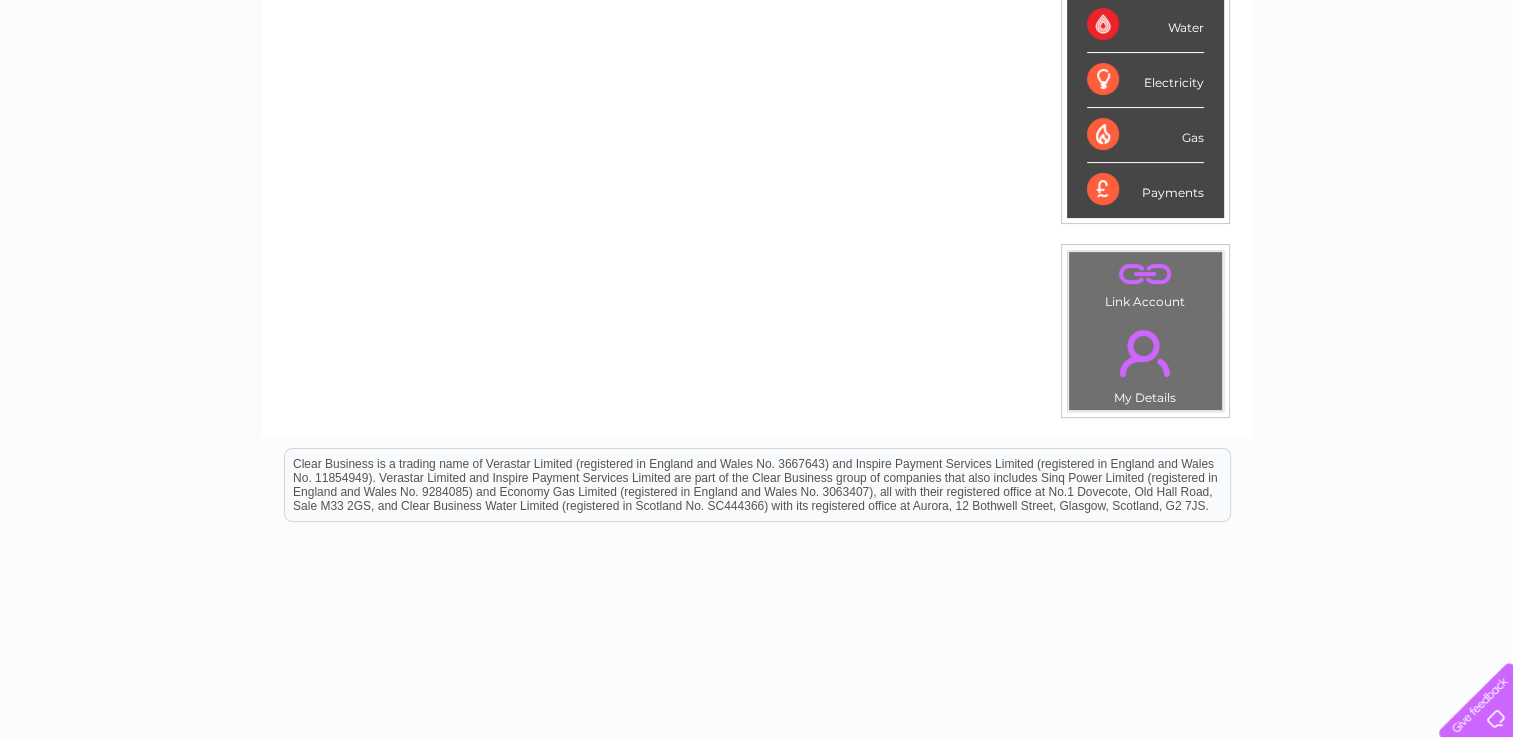 scroll, scrollTop: 546, scrollLeft: 0, axis: vertical 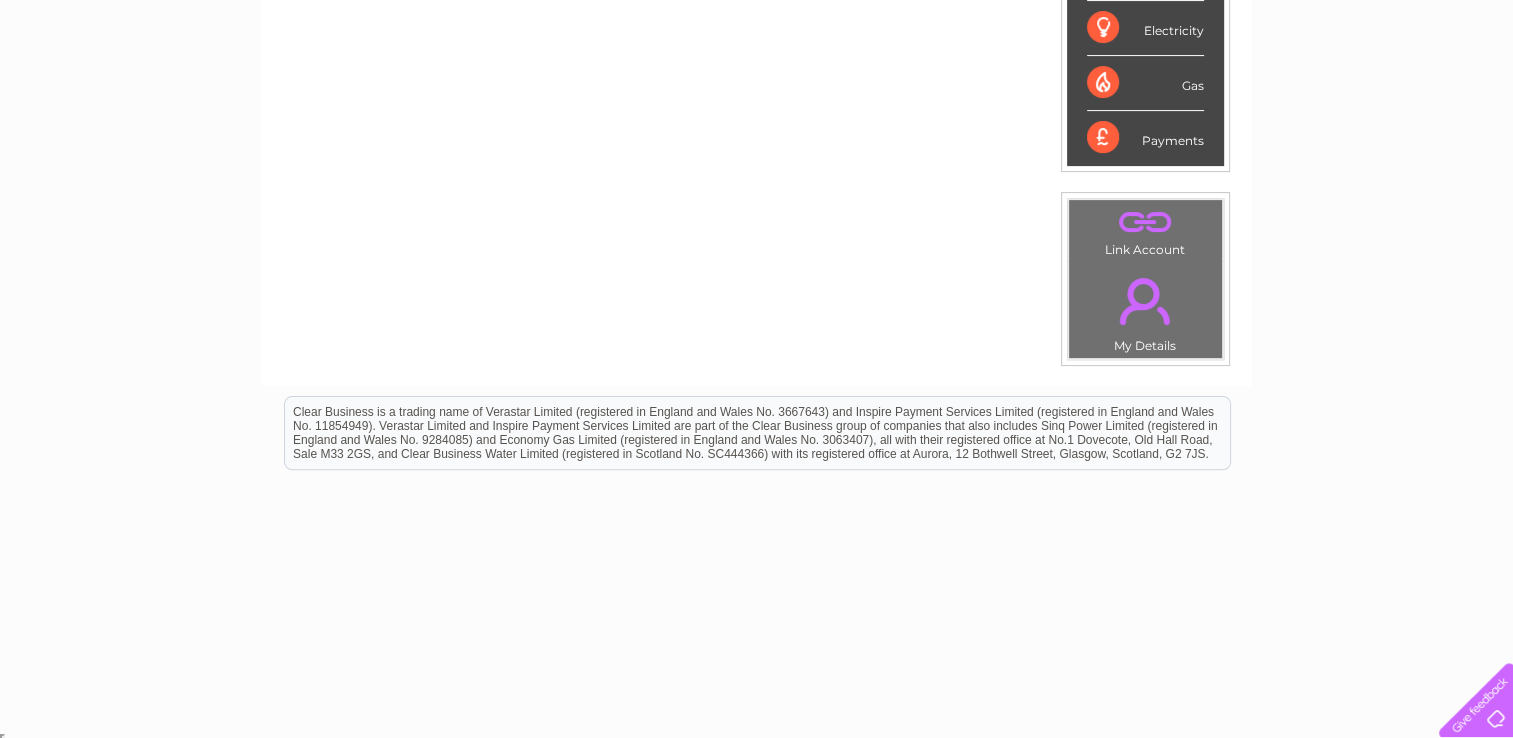 click on "." at bounding box center [1145, 301] 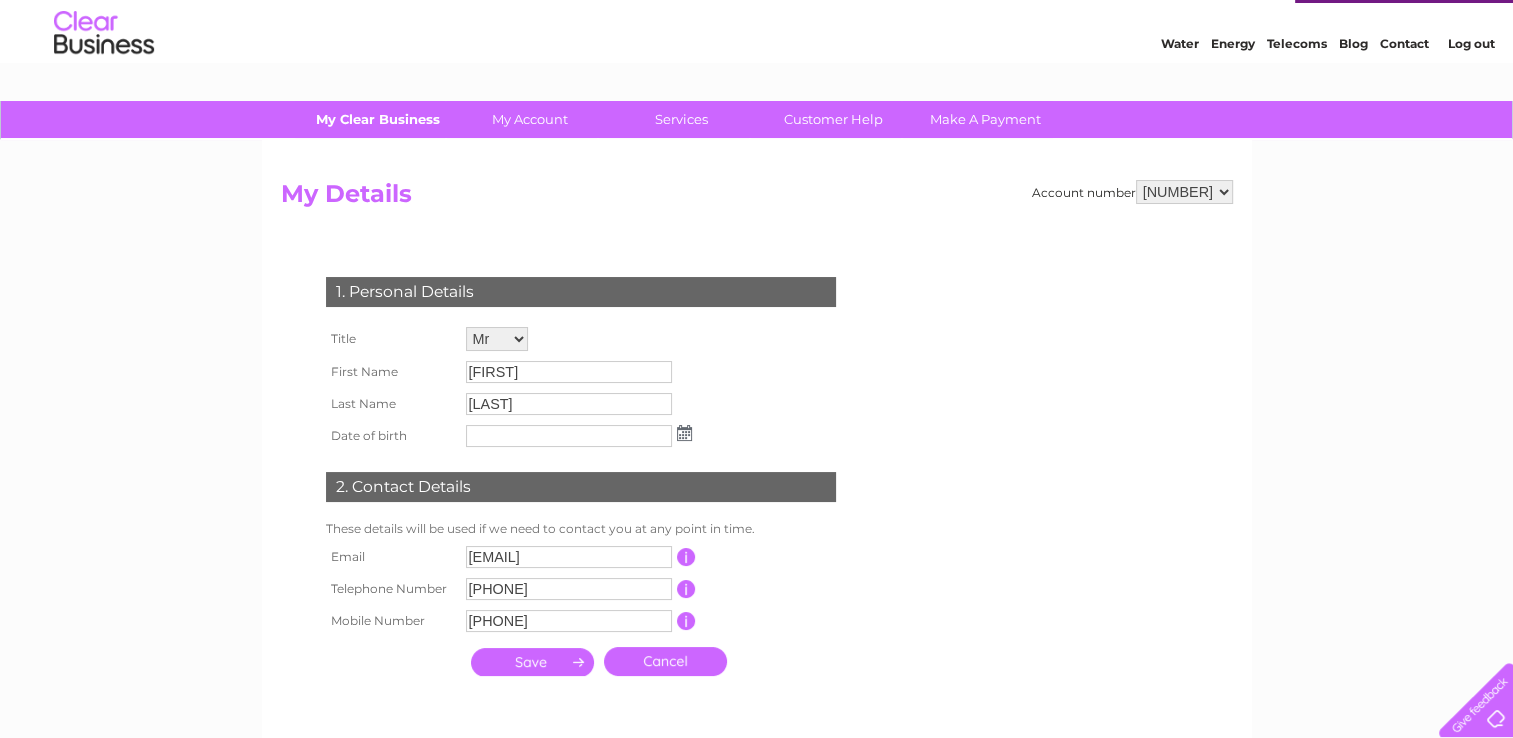 scroll, scrollTop: 0, scrollLeft: 0, axis: both 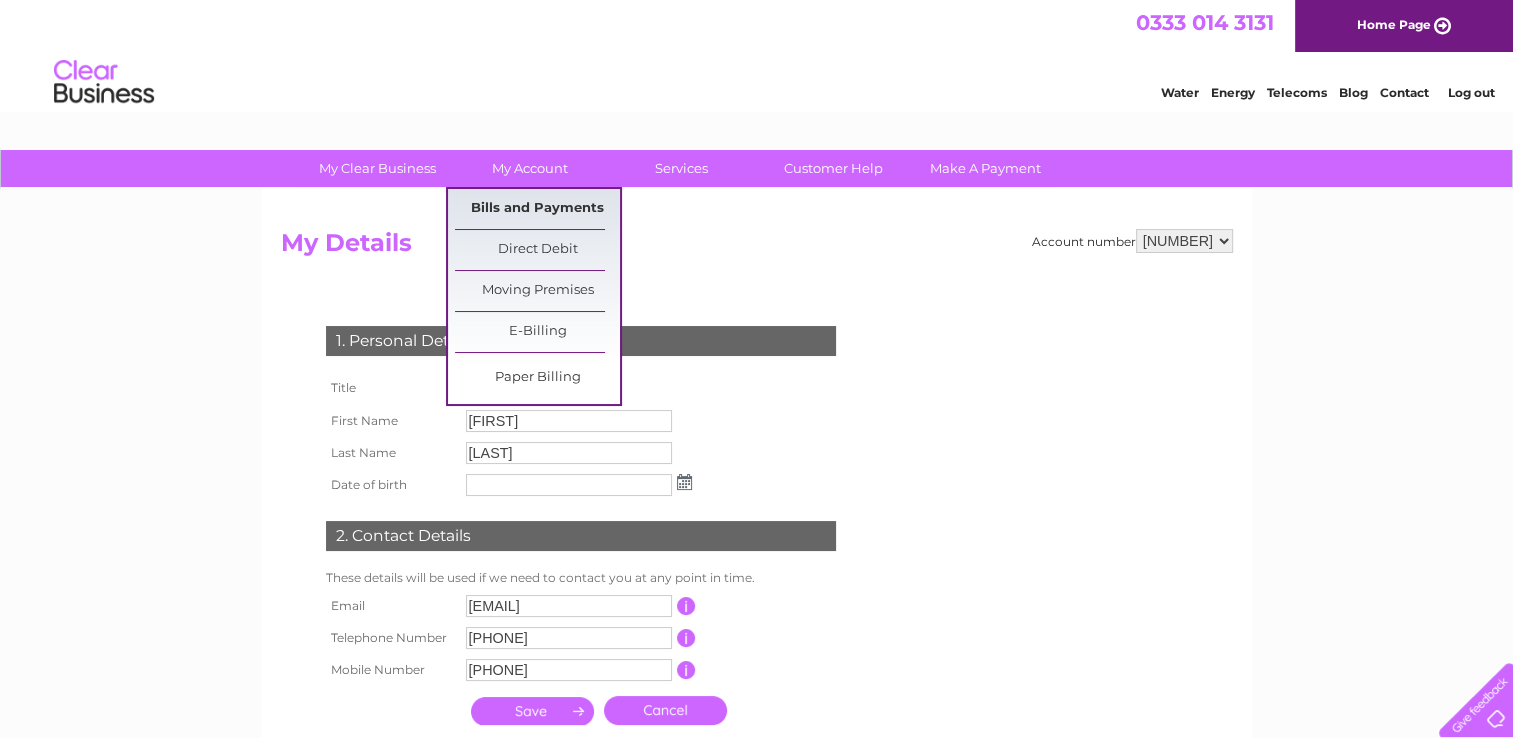 click on "Bills and Payments" at bounding box center (537, 209) 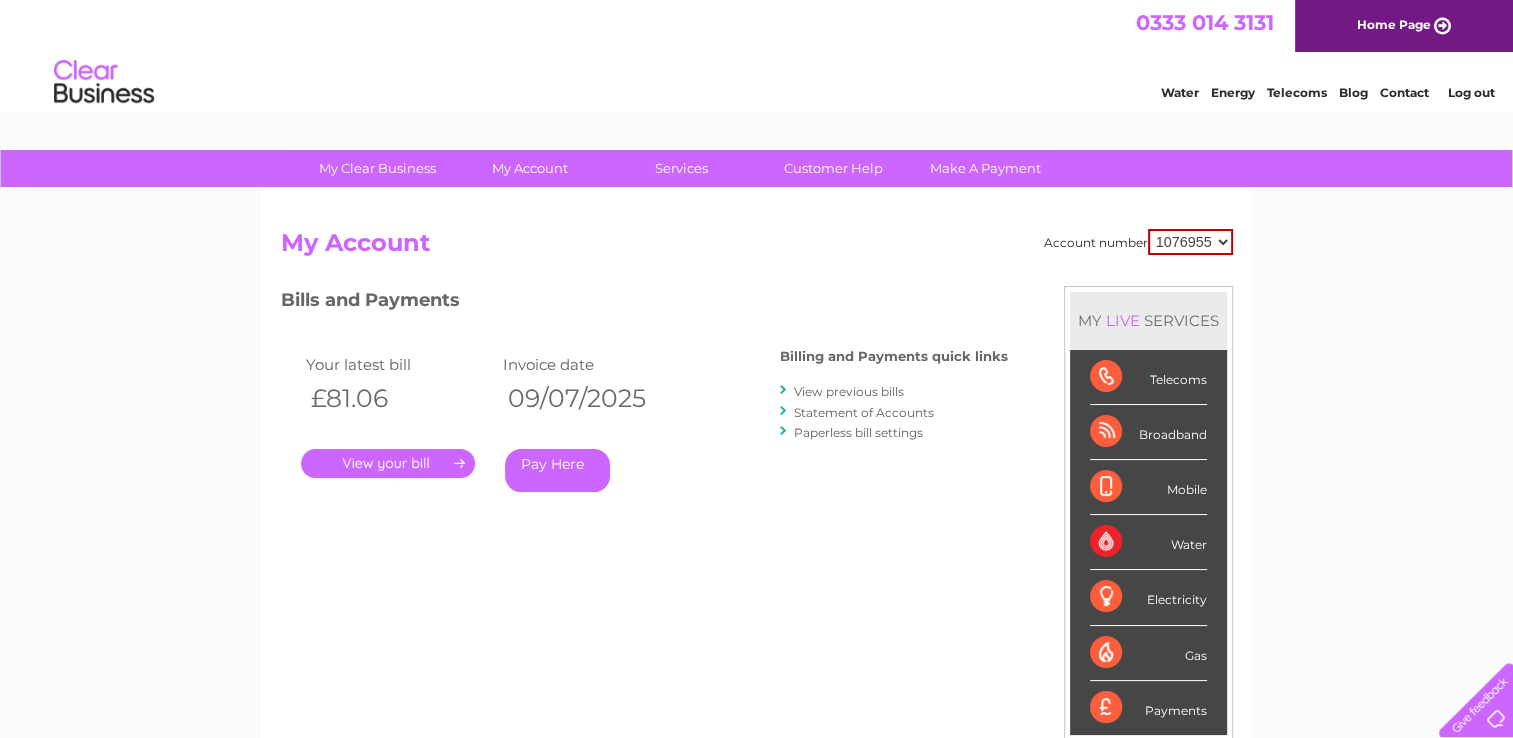 scroll, scrollTop: 0, scrollLeft: 0, axis: both 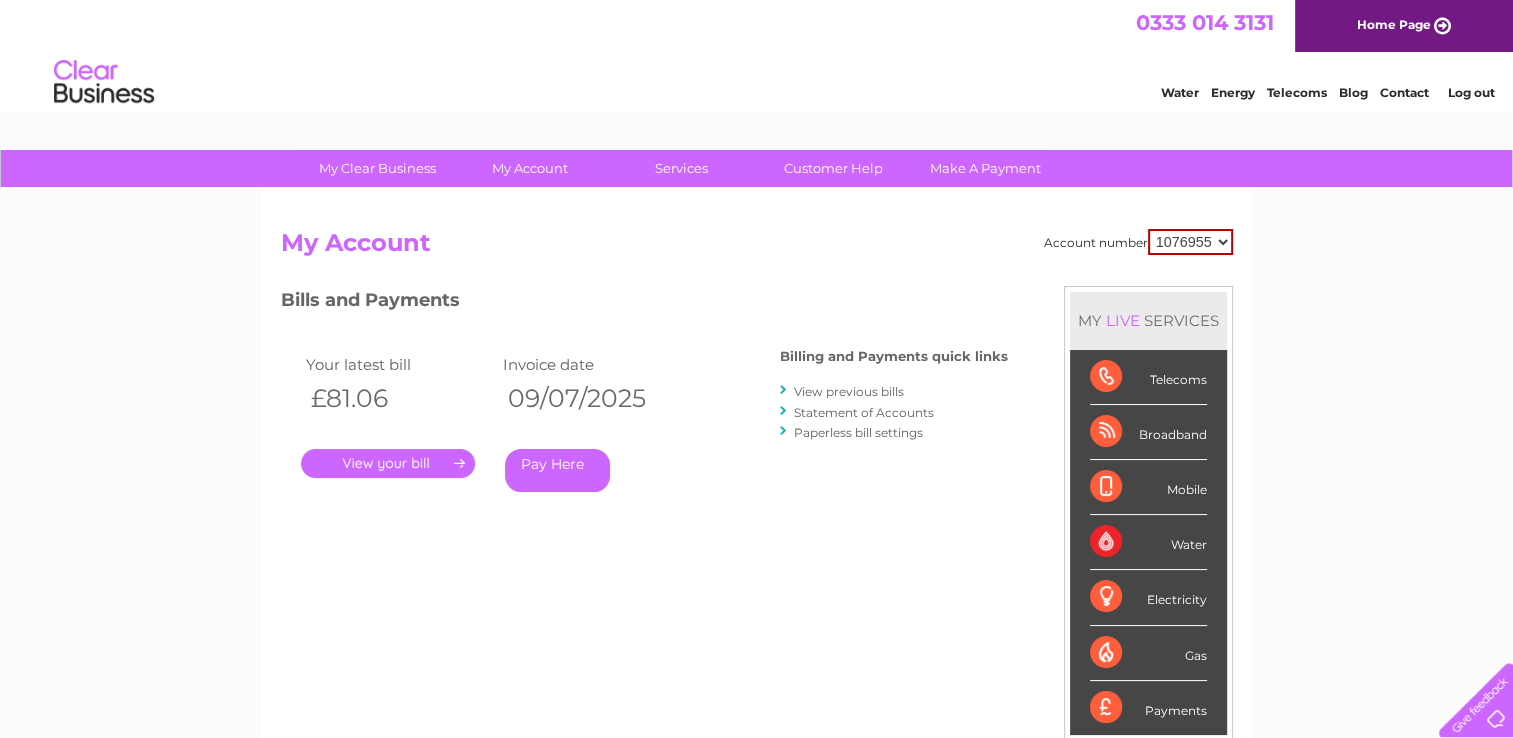 click on "." at bounding box center [388, 463] 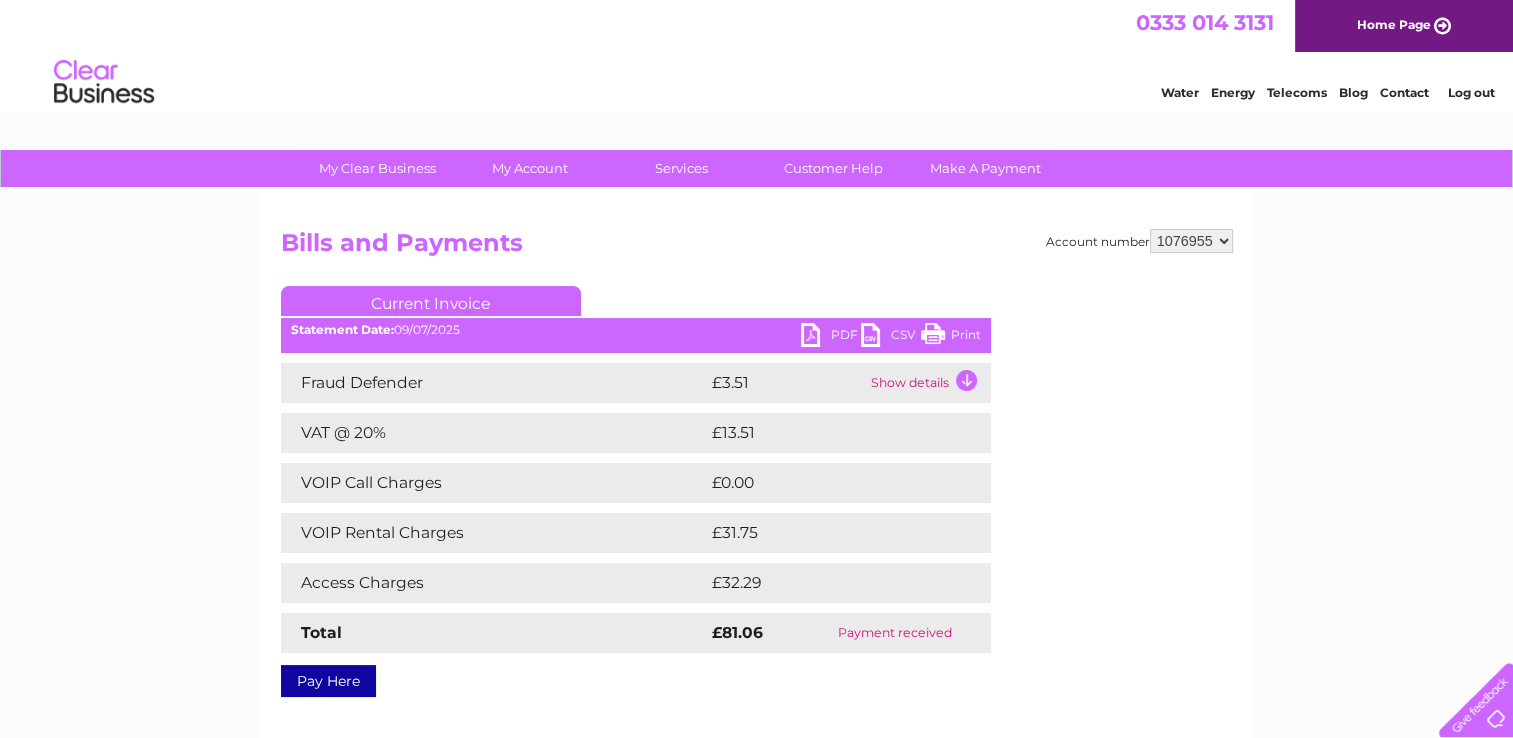 scroll, scrollTop: 0, scrollLeft: 0, axis: both 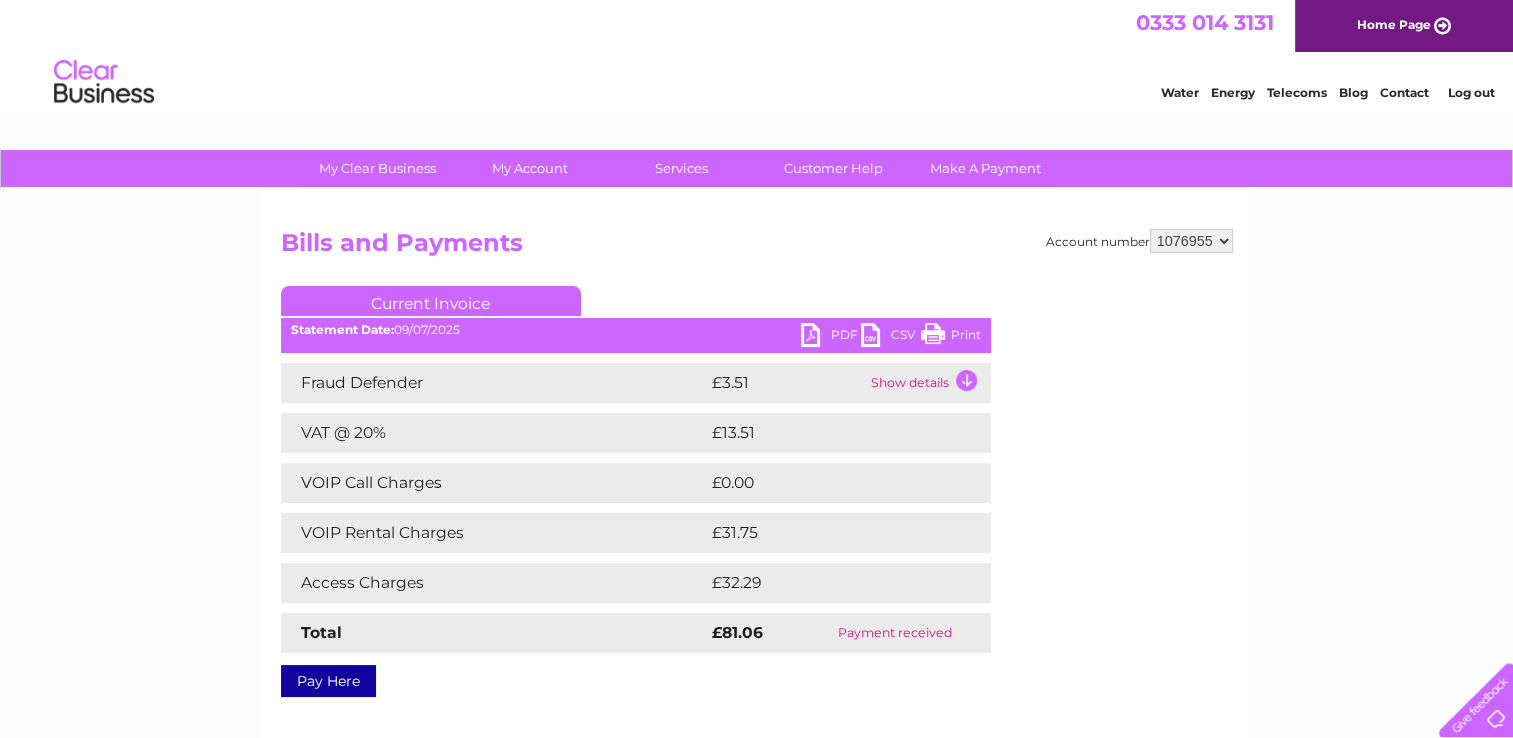 click on "1076955" at bounding box center (1191, 241) 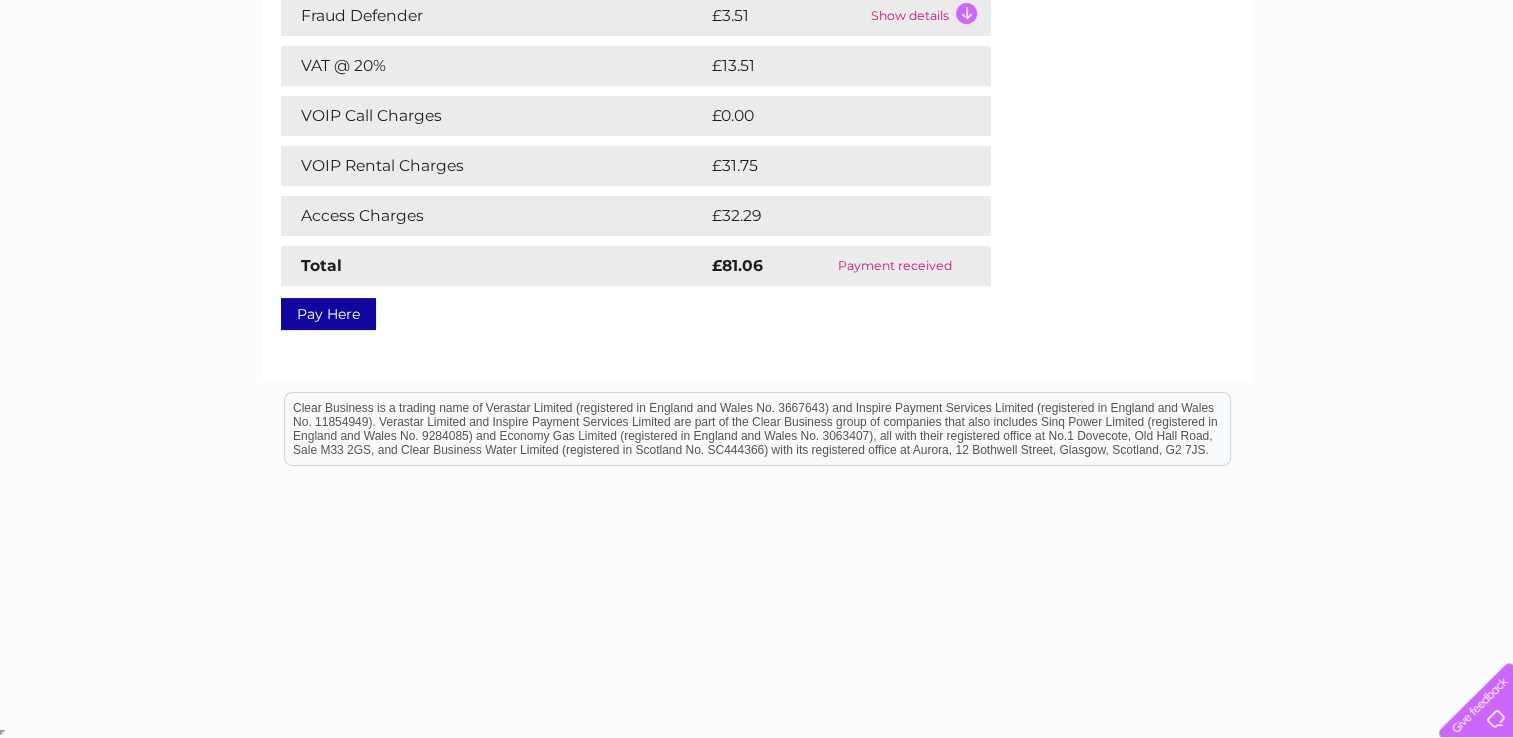 scroll, scrollTop: 0, scrollLeft: 0, axis: both 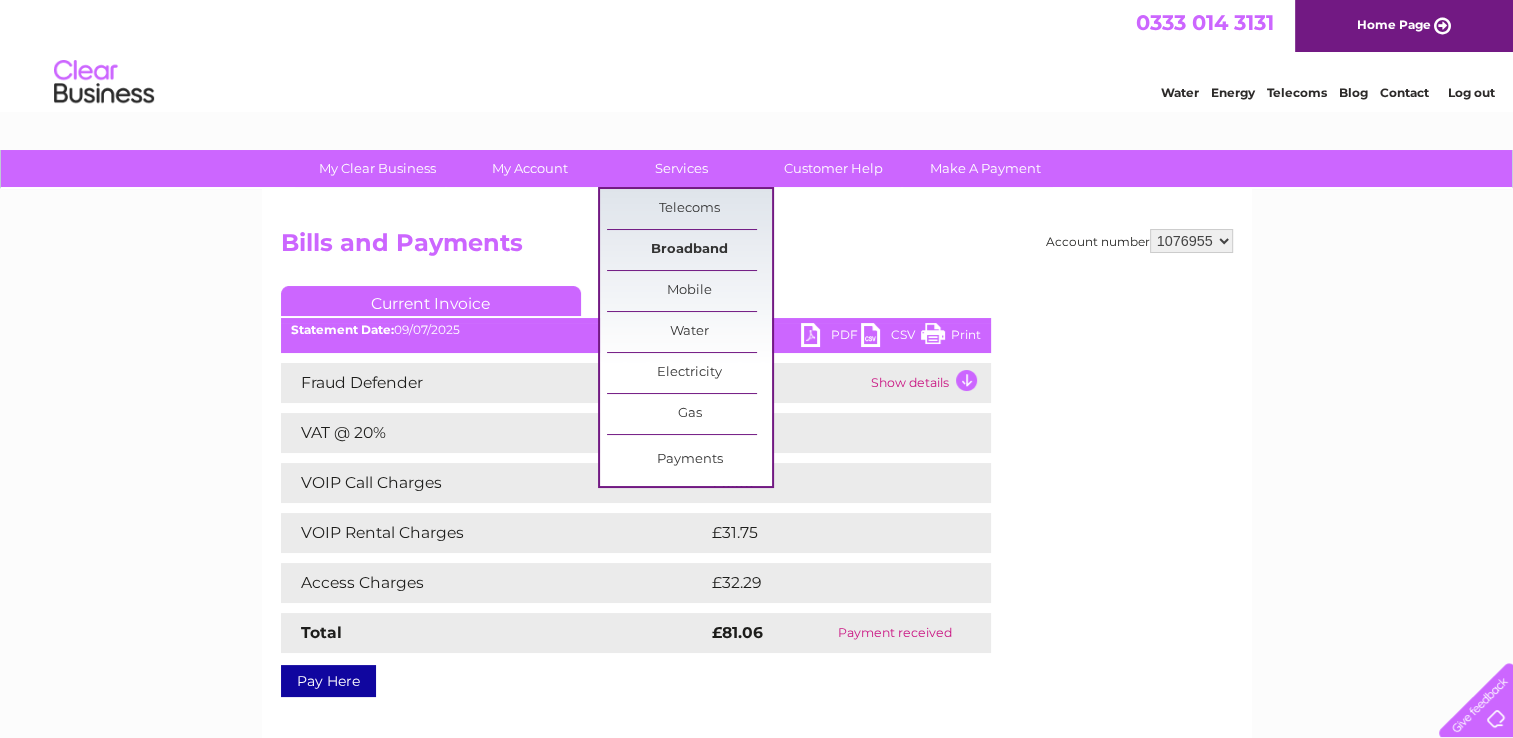 click on "Broadband" at bounding box center [689, 250] 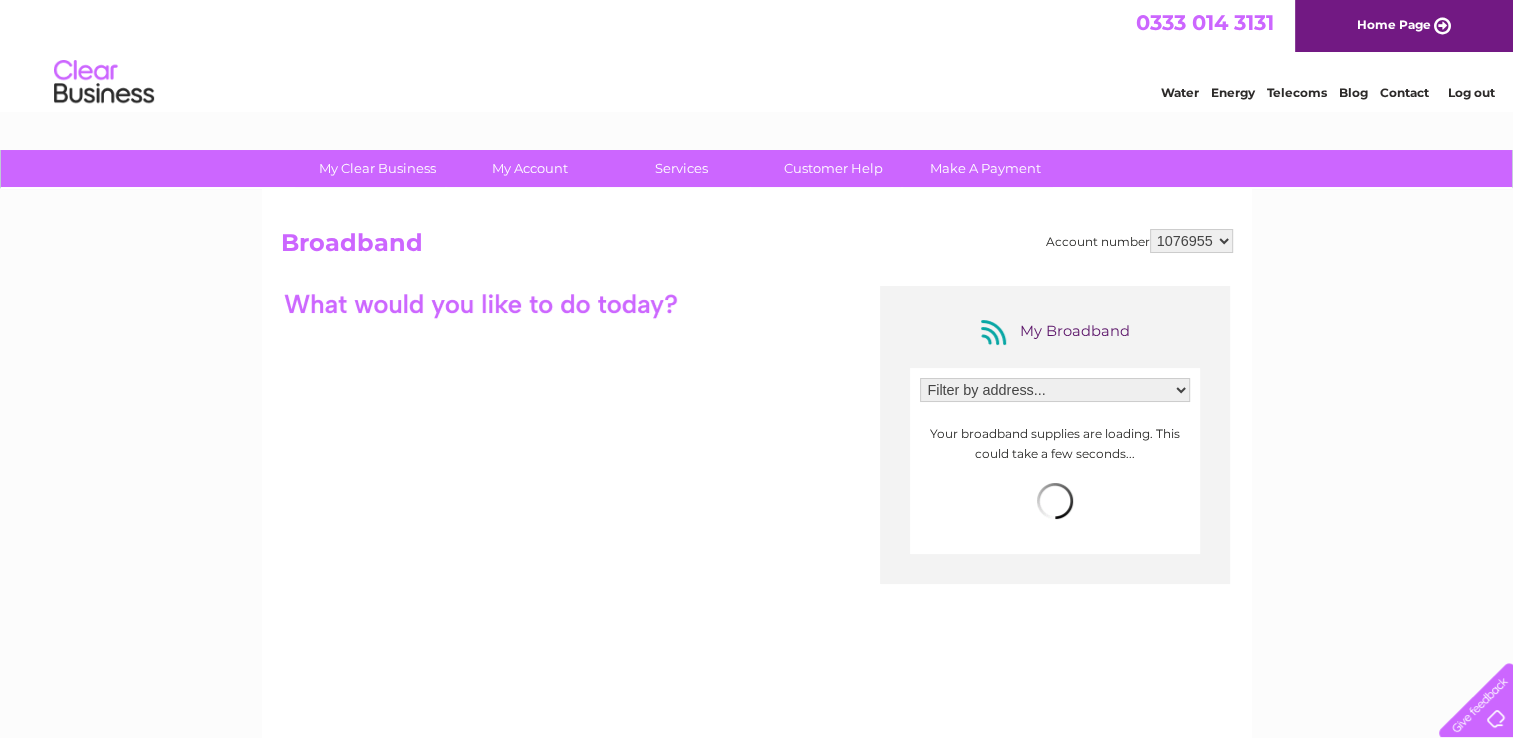 scroll, scrollTop: 0, scrollLeft: 0, axis: both 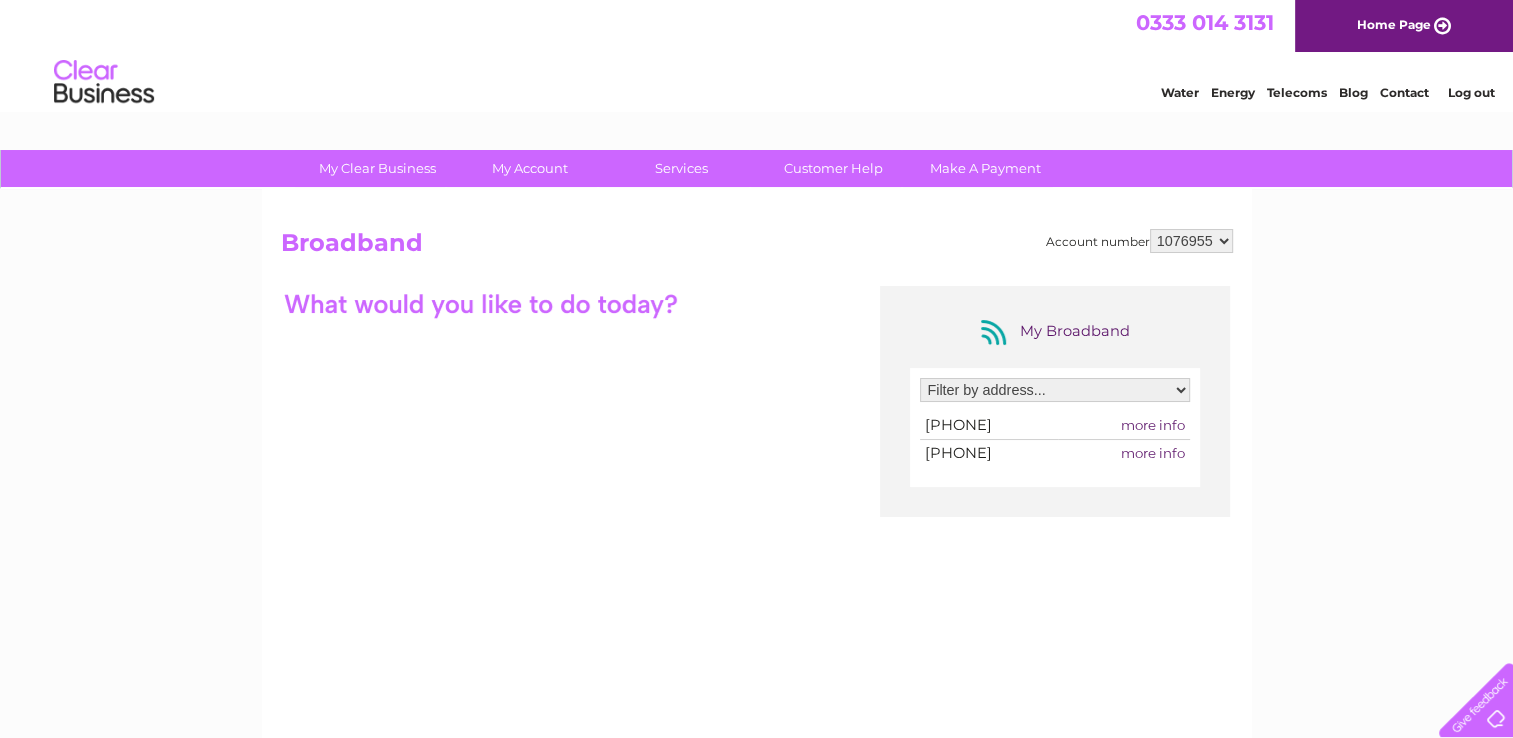 click on "Filter by address...
Unit 3, 83 Marlborough Road, Lancing Business Park, Lancing, West Sussex, BN15 8UF
The Charmandean Centre, Unit 3 Forest Road, Worthing, West Sussex, BN14 9HS" at bounding box center (1055, 390) 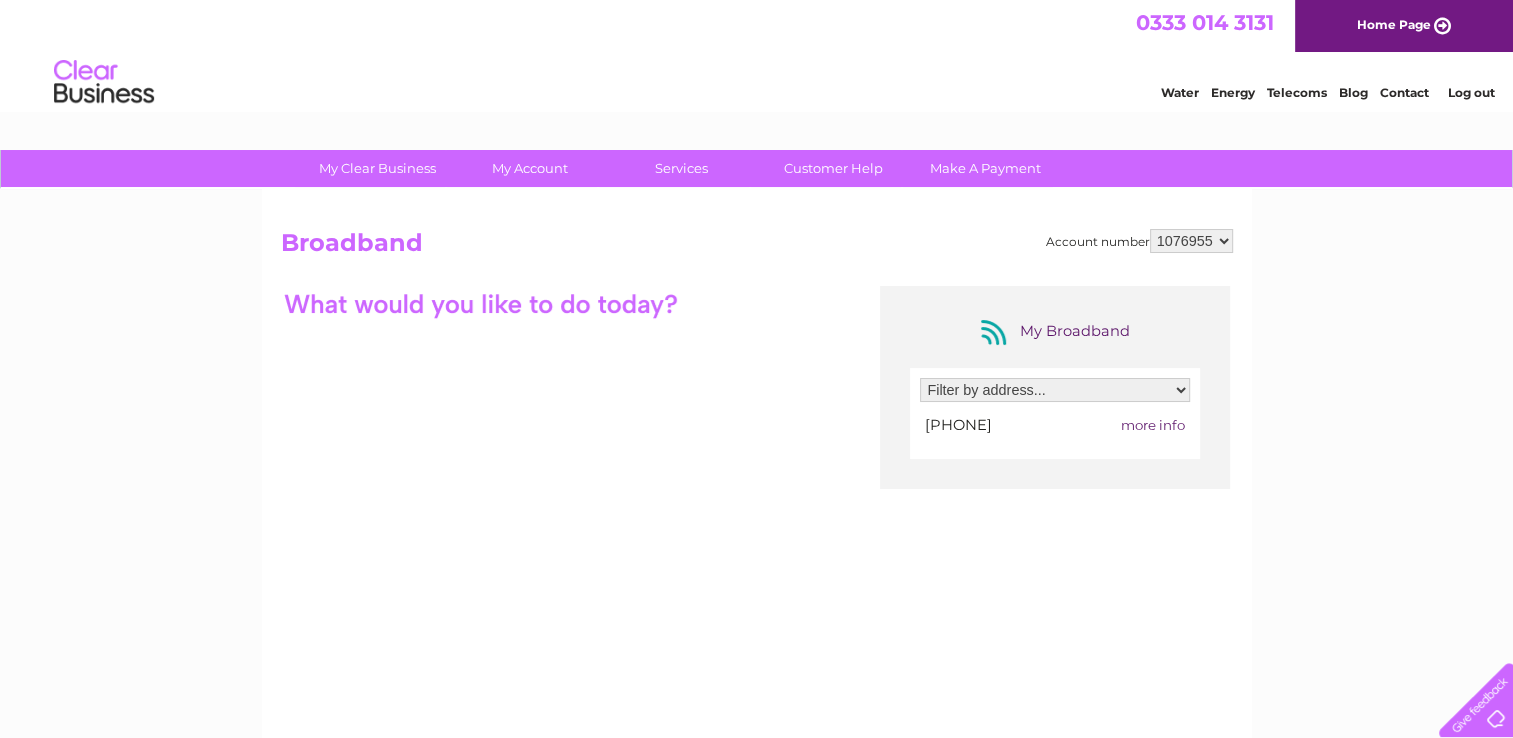 click on "Filter by address...
Unit 3, 83 Marlborough Road, Lancing Business Park, Lancing, West Sussex, BN15 8UF
The Charmandean Centre, Unit 3 Forest Road, Worthing, West Sussex, BN14 9HS" at bounding box center (1055, 390) 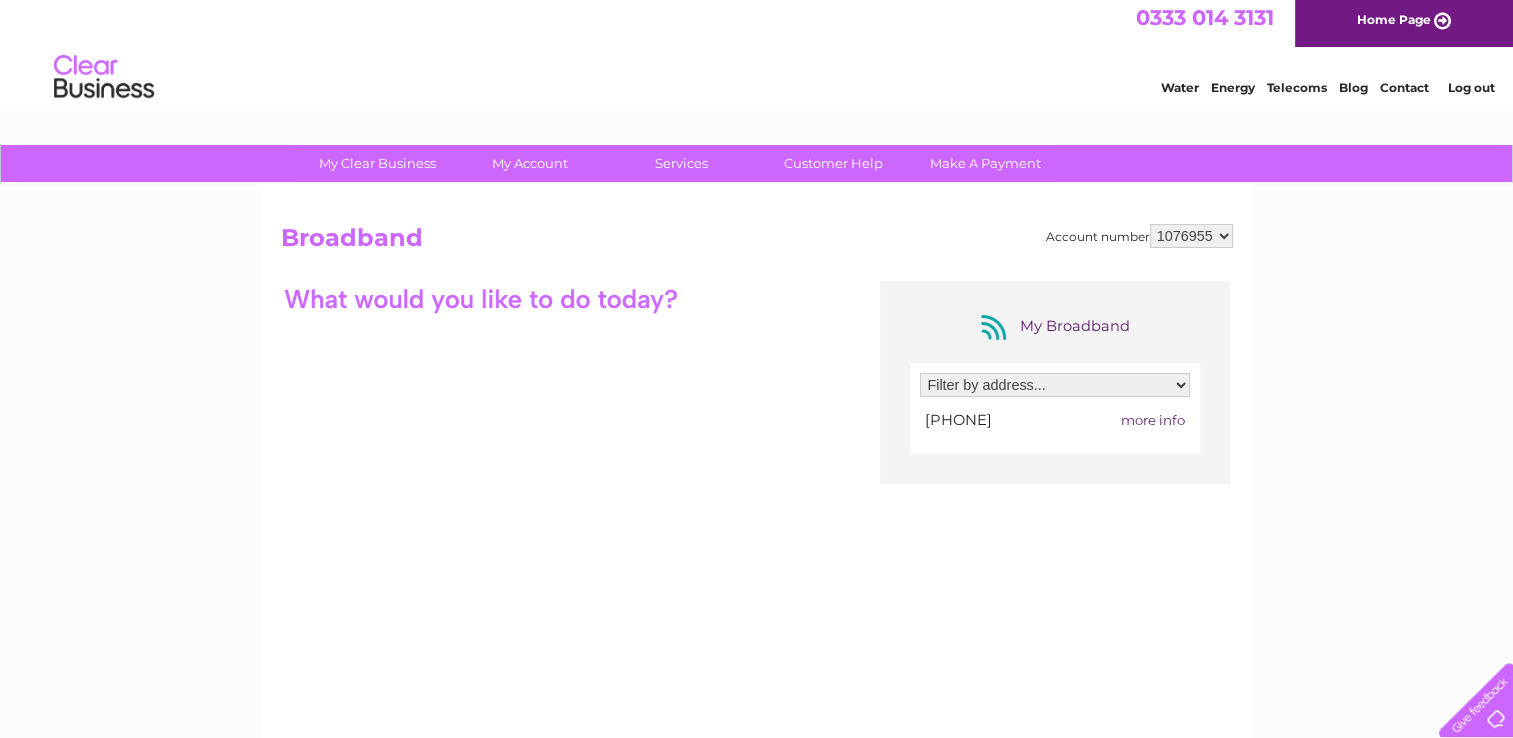 scroll, scrollTop: 0, scrollLeft: 0, axis: both 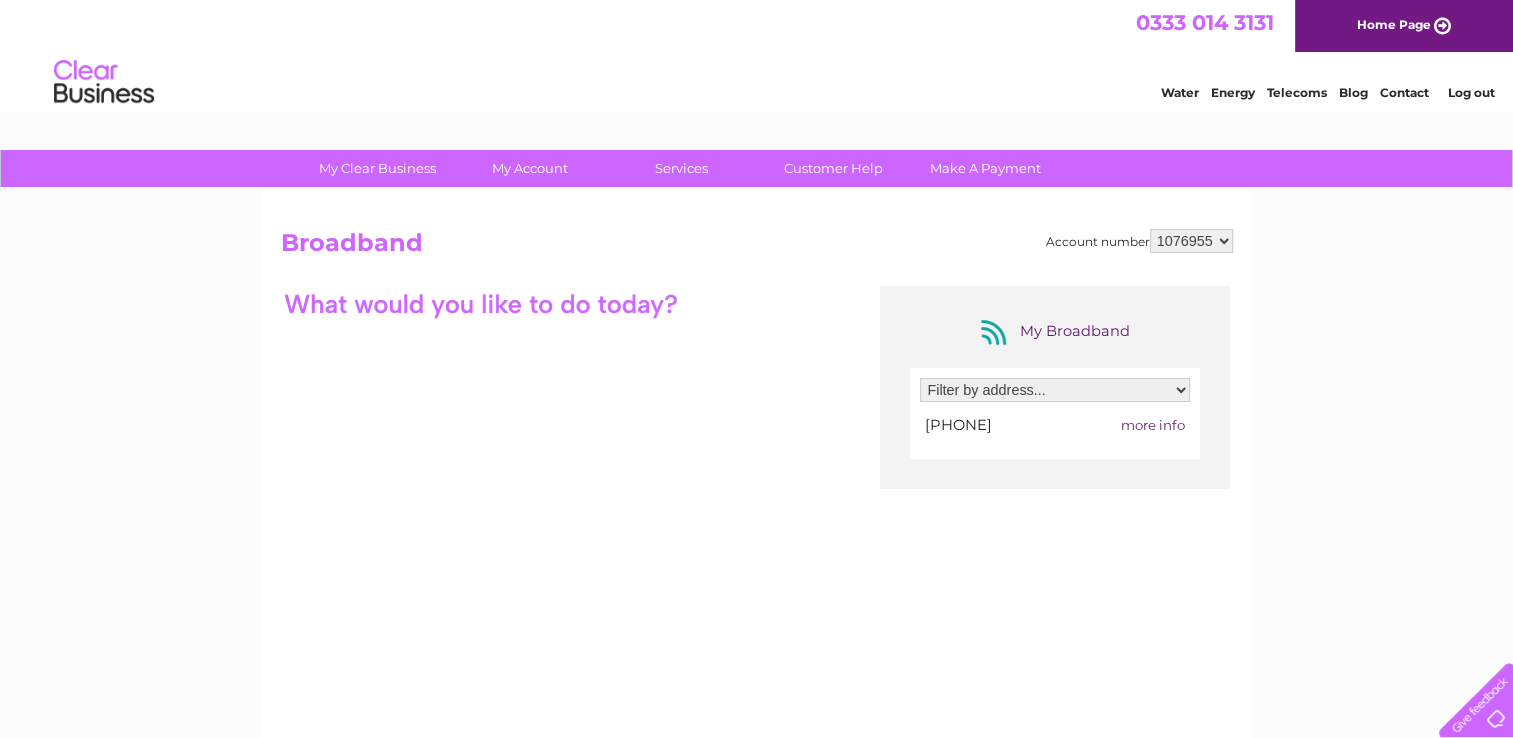 click on "more info" at bounding box center (1153, 425) 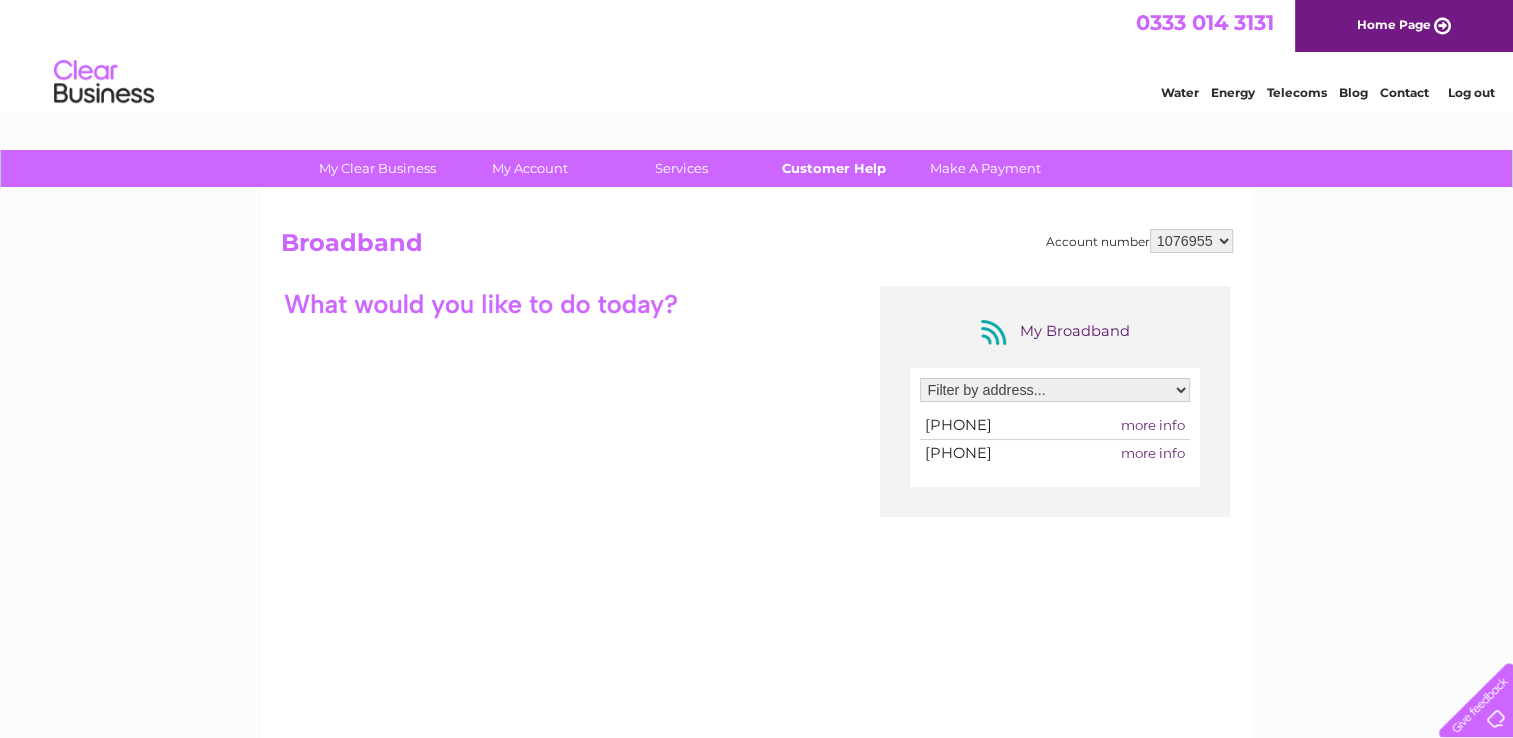 click on "Customer Help" at bounding box center [833, 168] 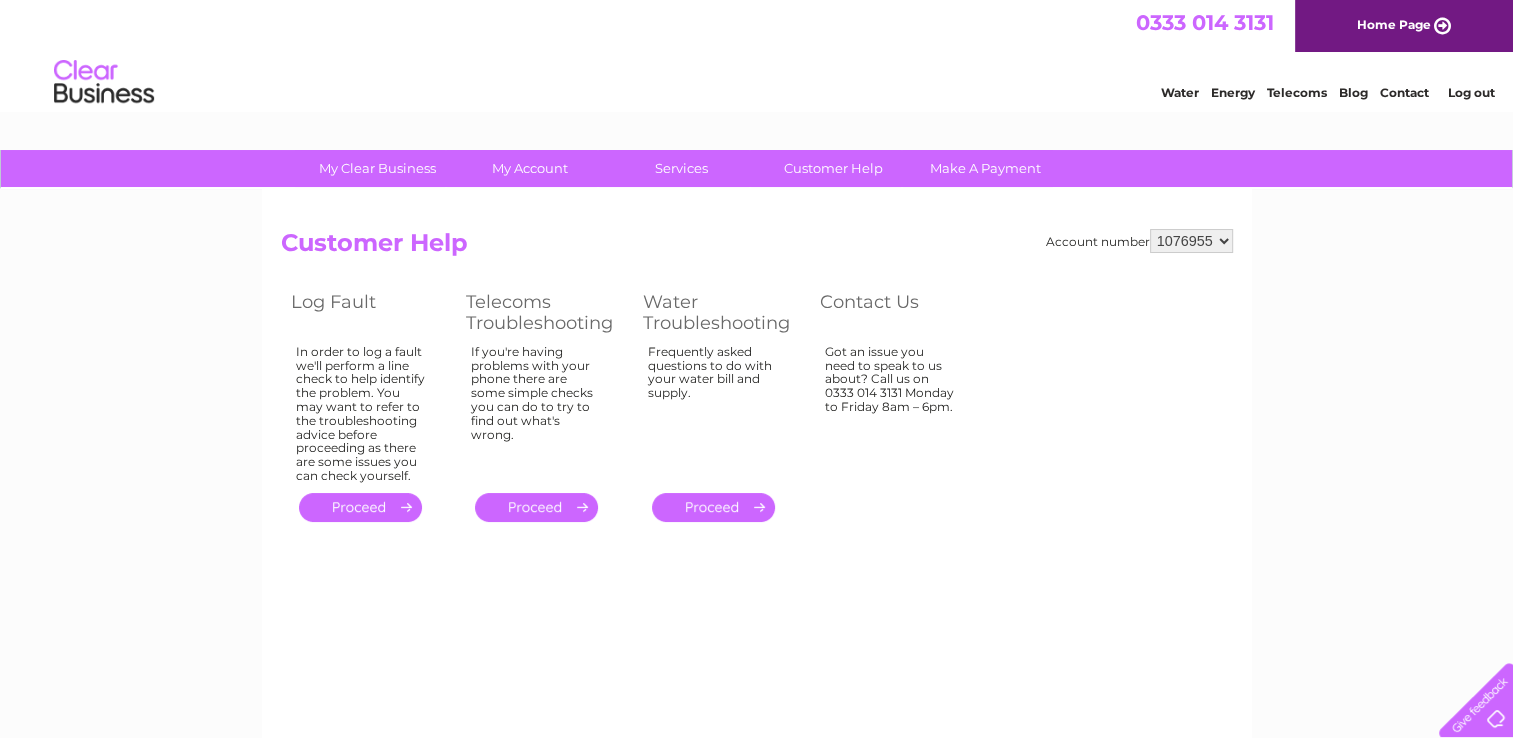 scroll, scrollTop: 0, scrollLeft: 0, axis: both 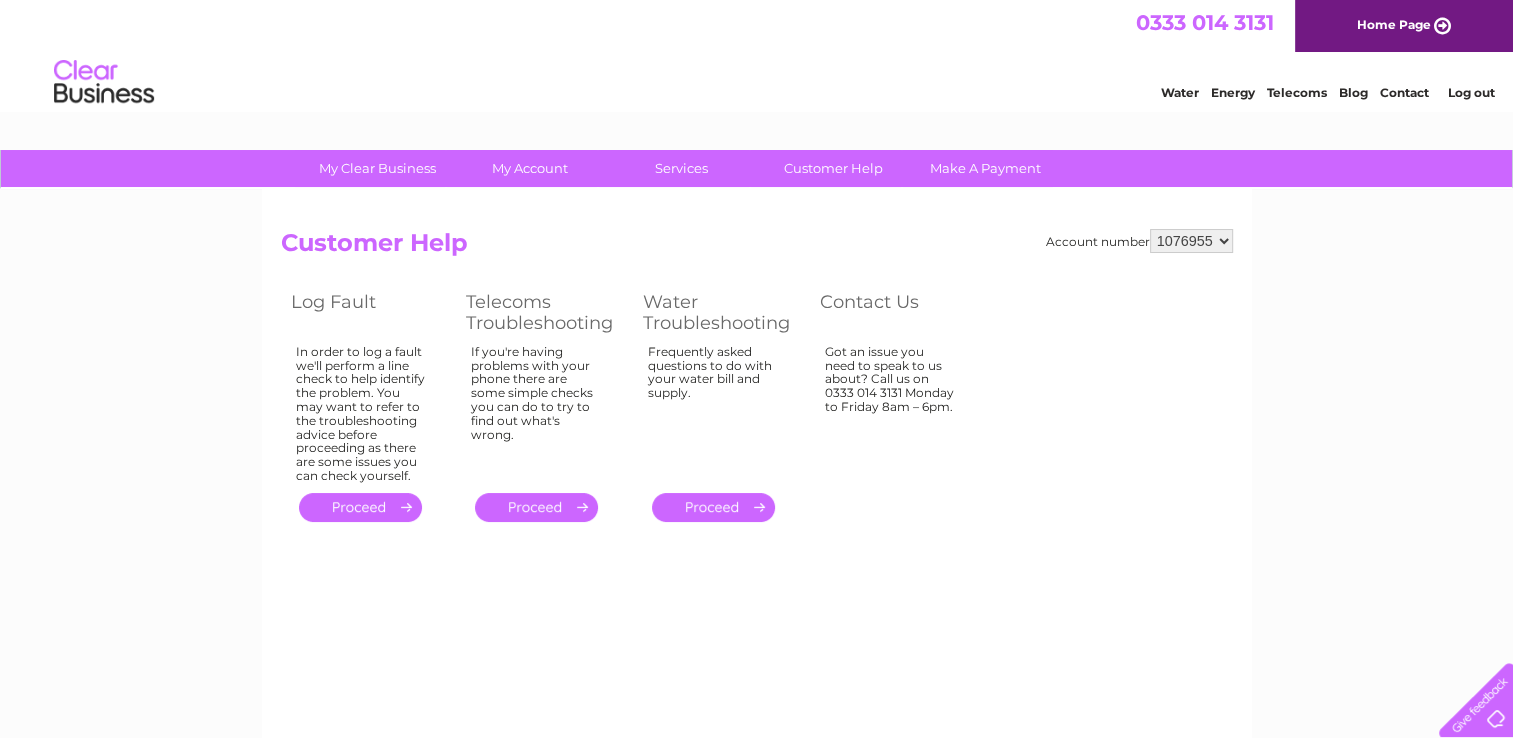 click on "." at bounding box center (360, 507) 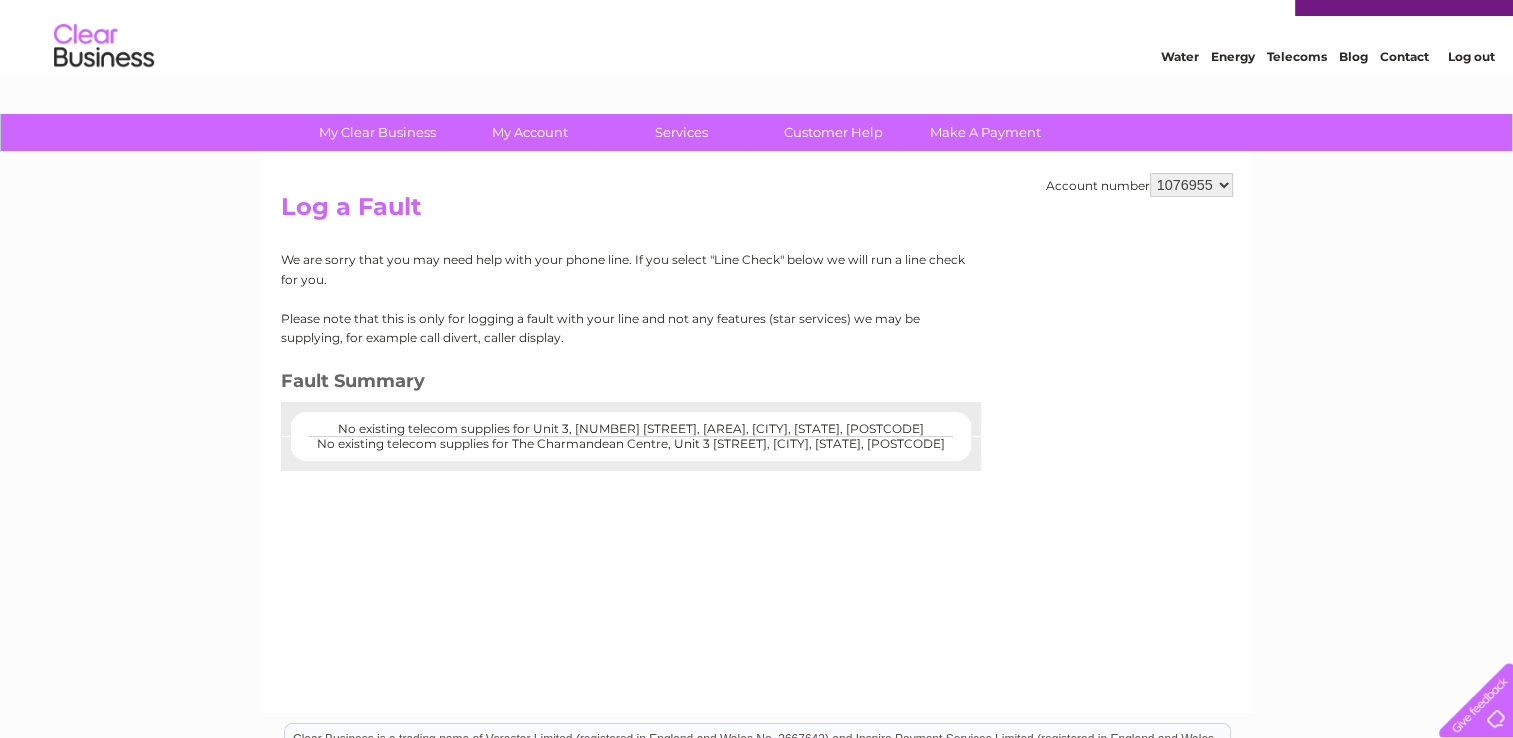scroll, scrollTop: 0, scrollLeft: 0, axis: both 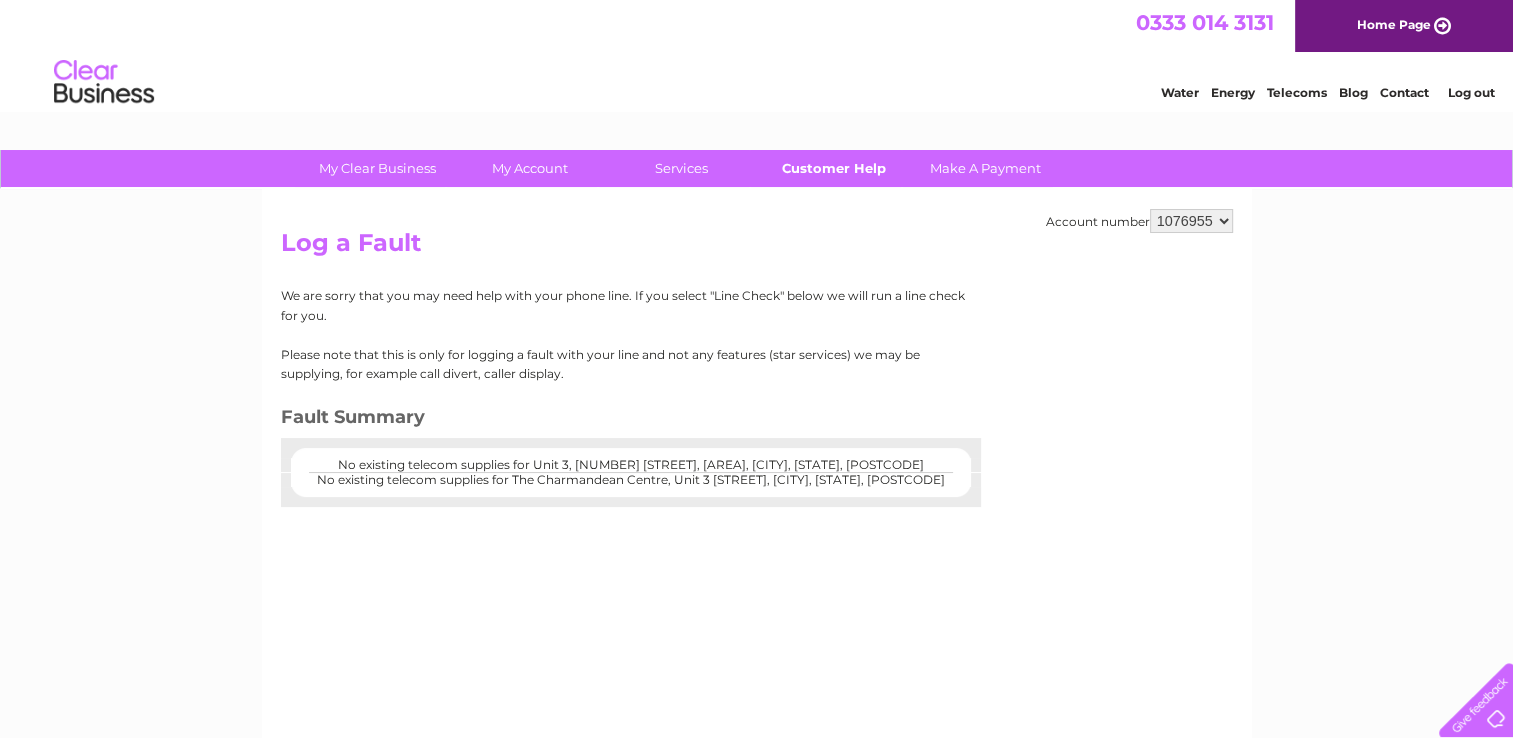 click on "Customer Help" at bounding box center [833, 168] 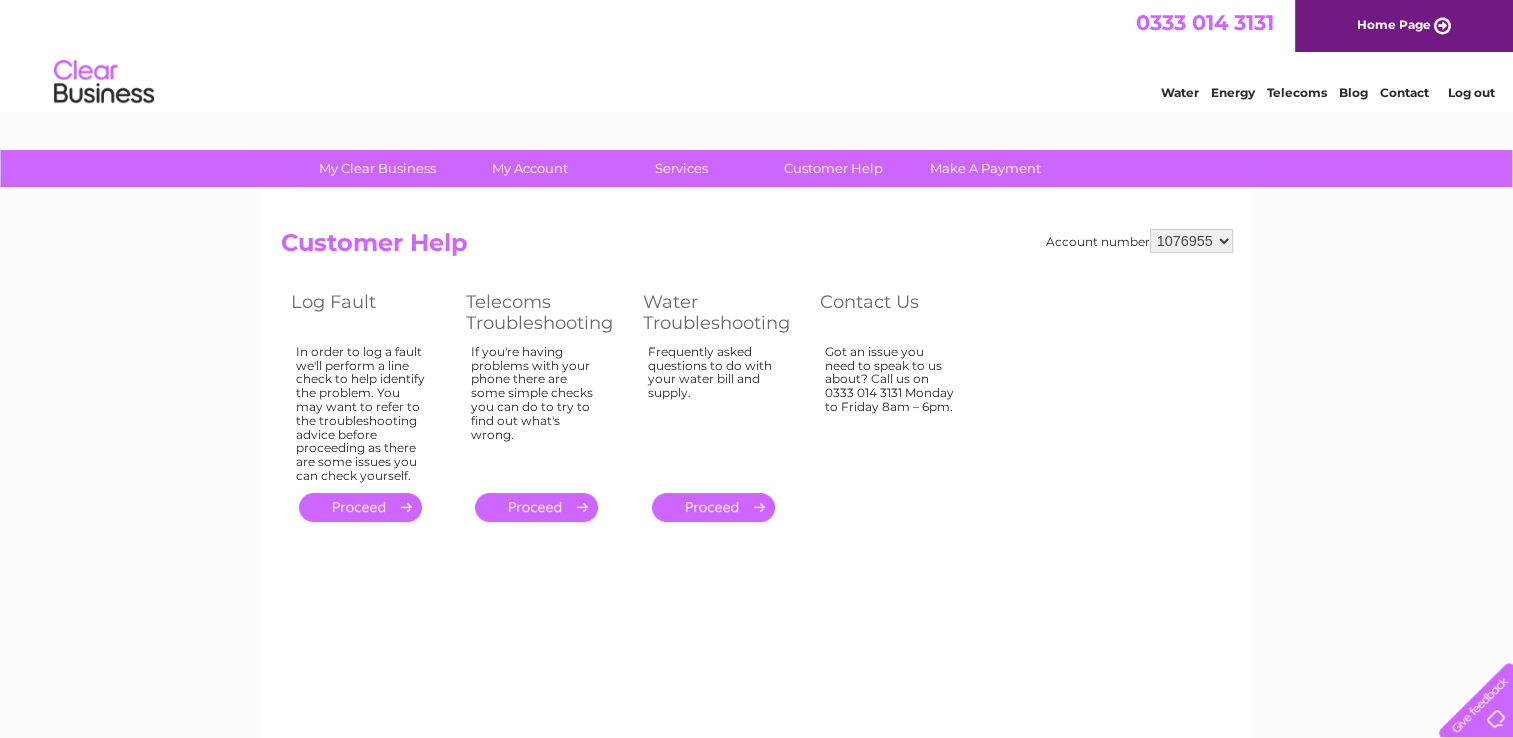 scroll, scrollTop: 0, scrollLeft: 0, axis: both 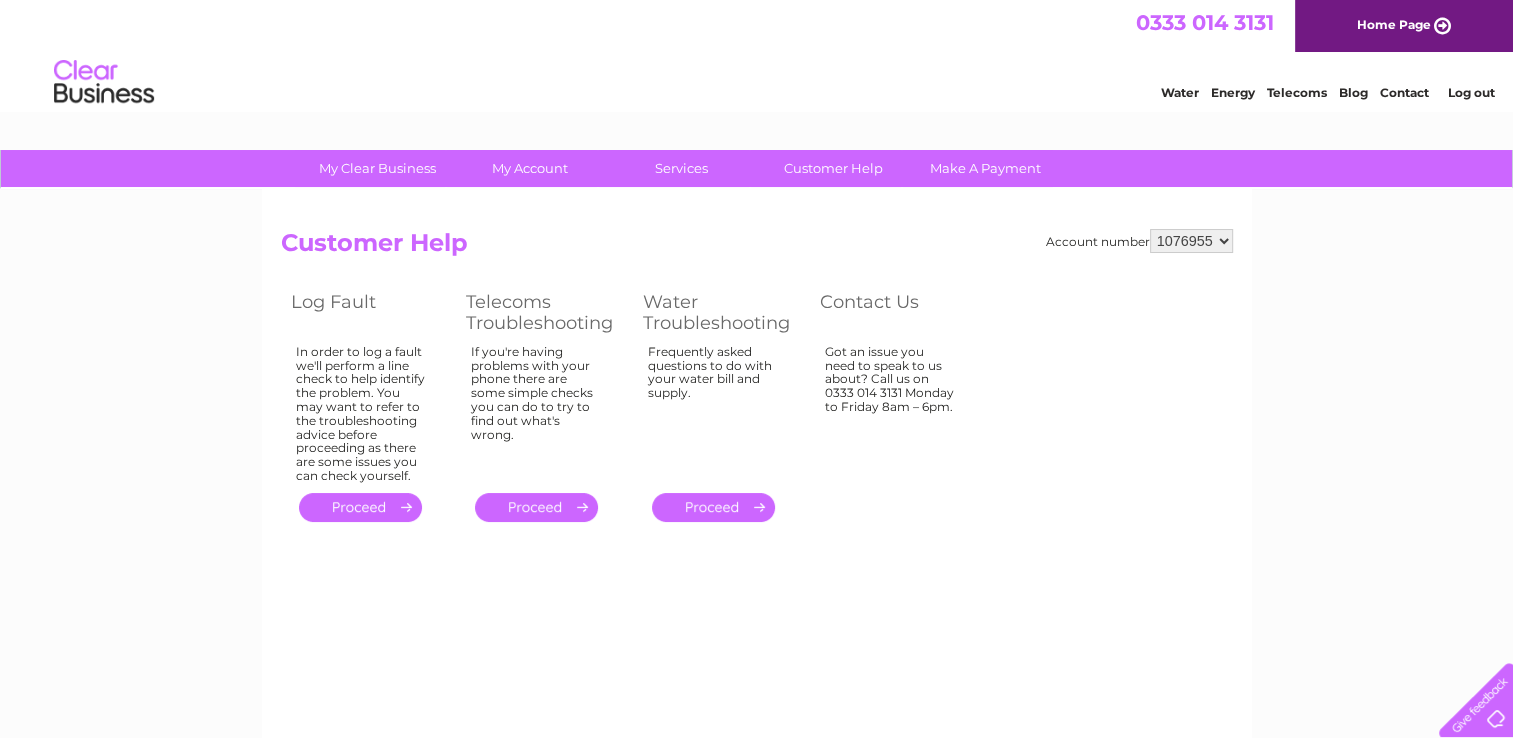 click on "." at bounding box center [360, 507] 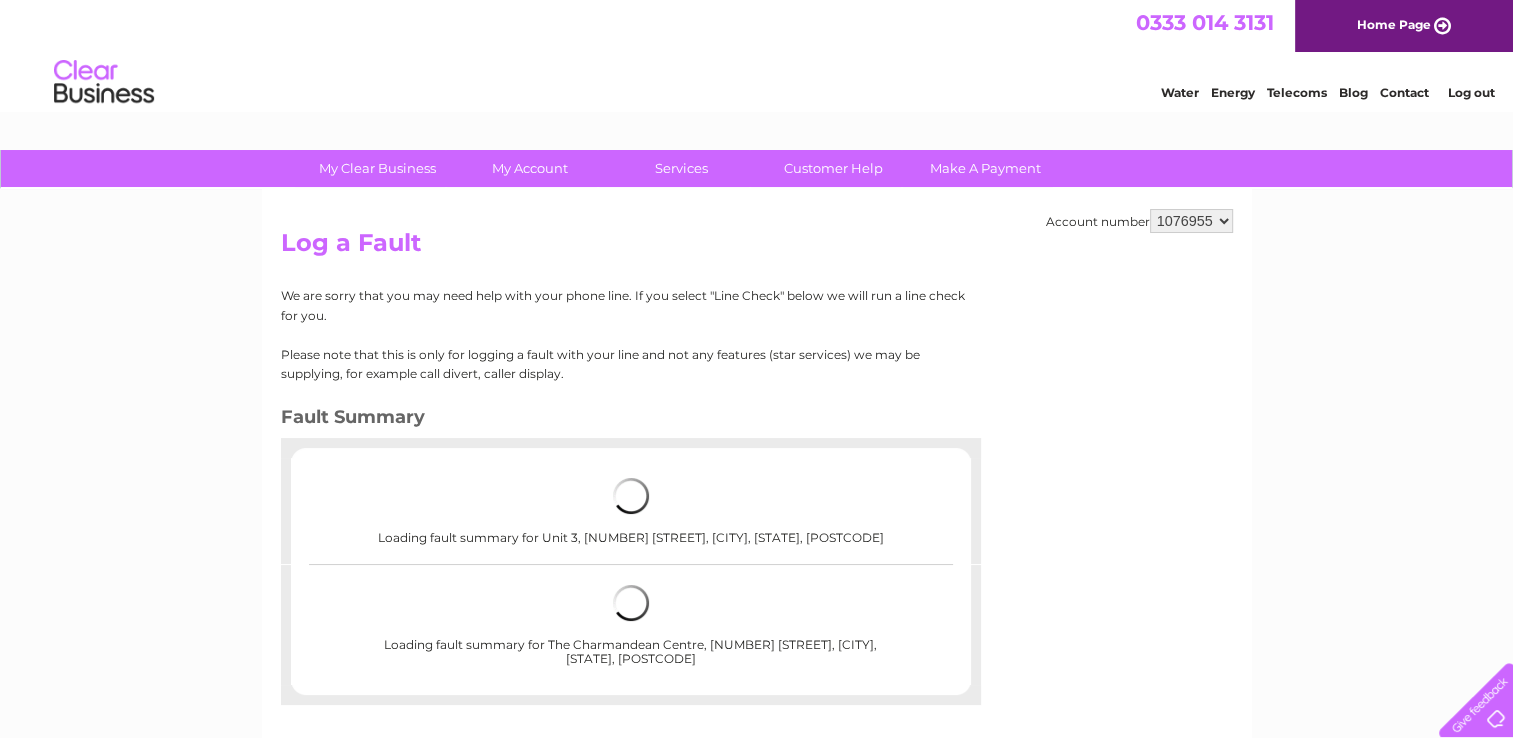 scroll, scrollTop: 0, scrollLeft: 0, axis: both 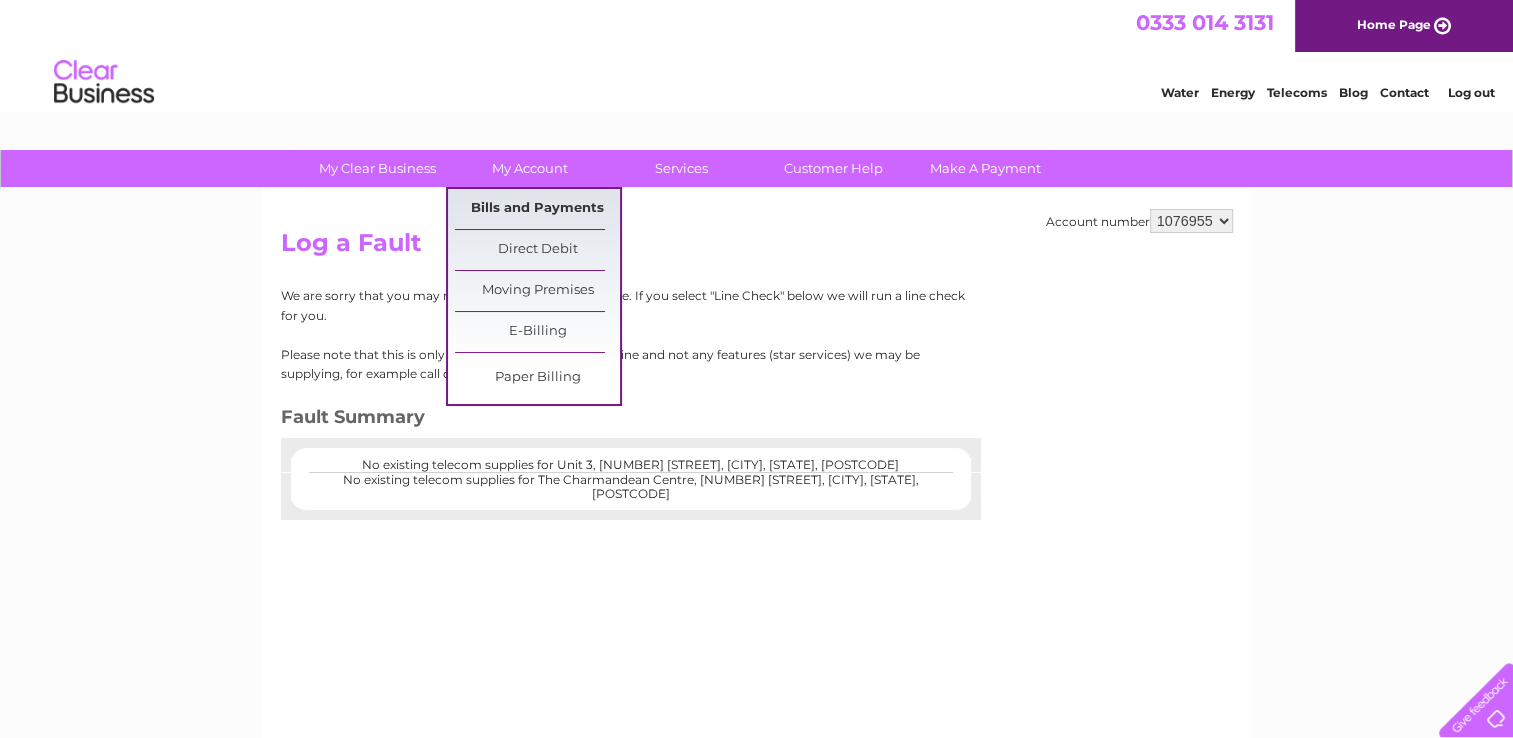 click on "Bills and Payments" at bounding box center (537, 209) 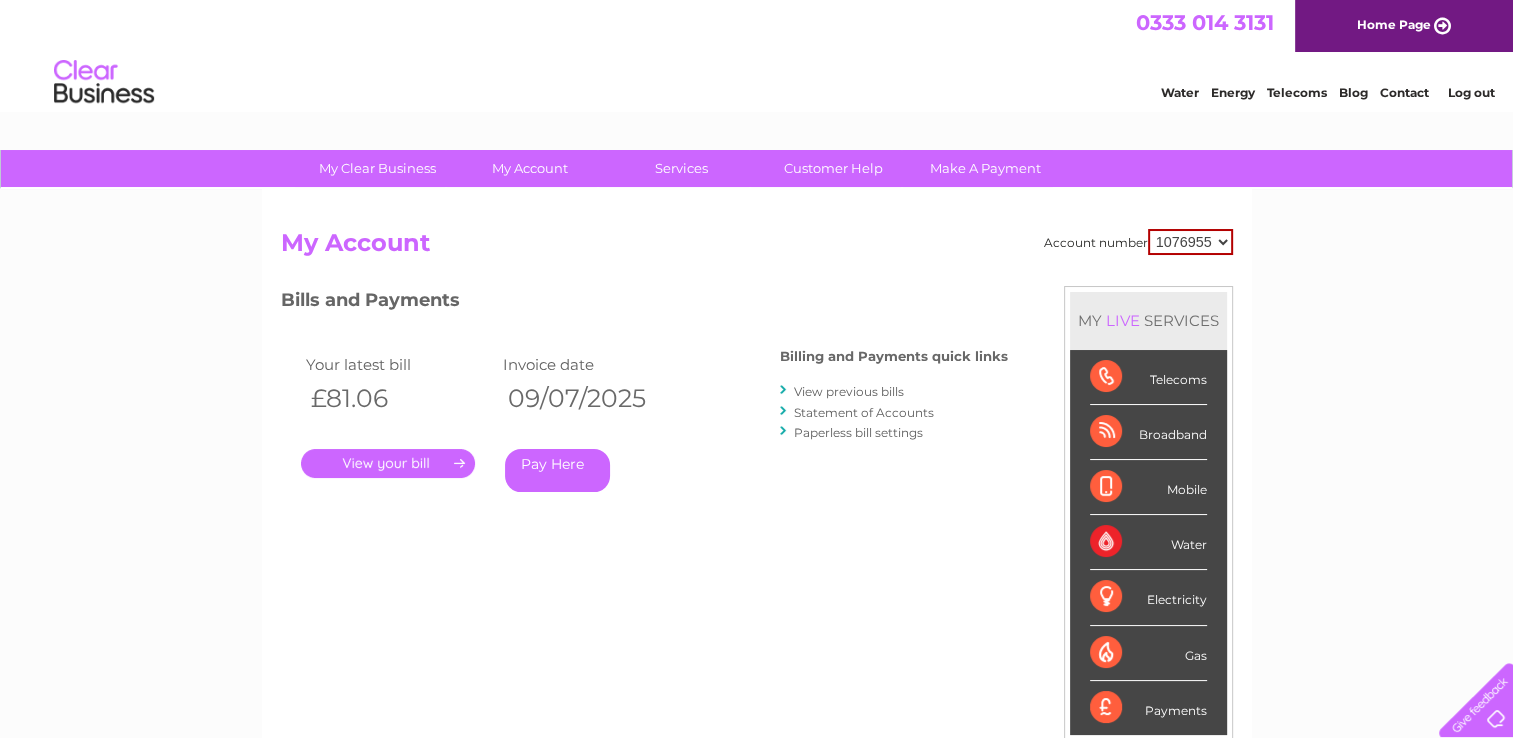 scroll, scrollTop: 0, scrollLeft: 0, axis: both 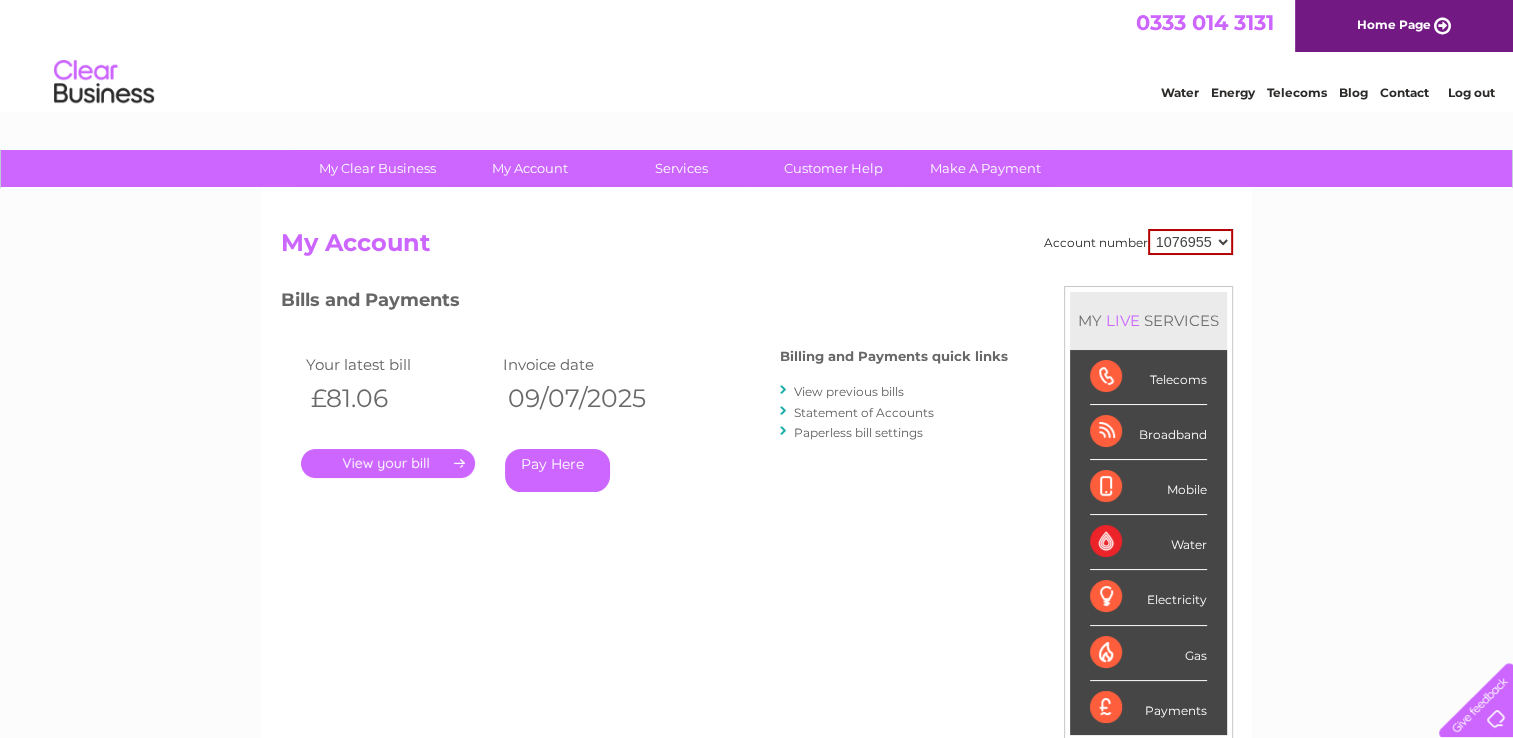 click on "." at bounding box center [388, 463] 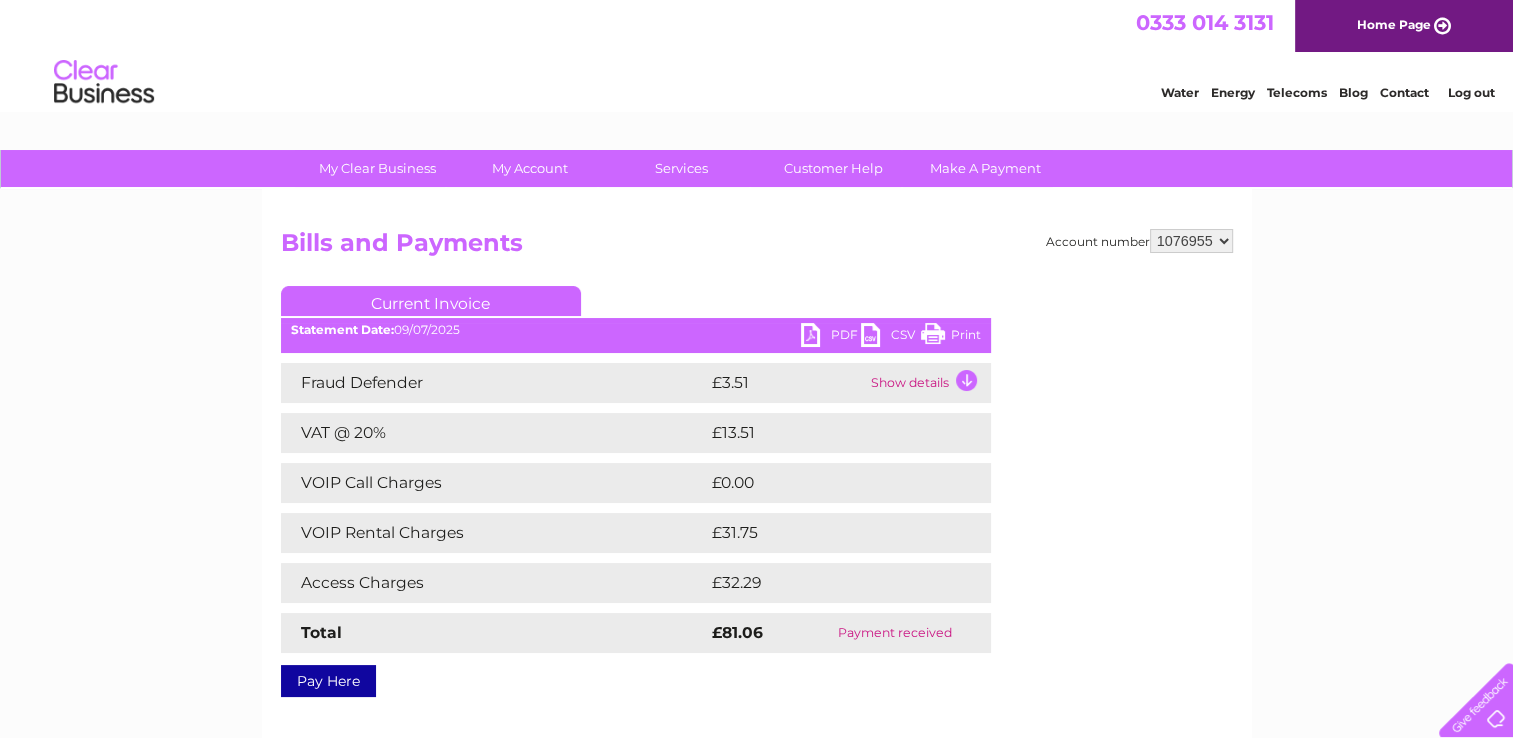 scroll, scrollTop: 0, scrollLeft: 0, axis: both 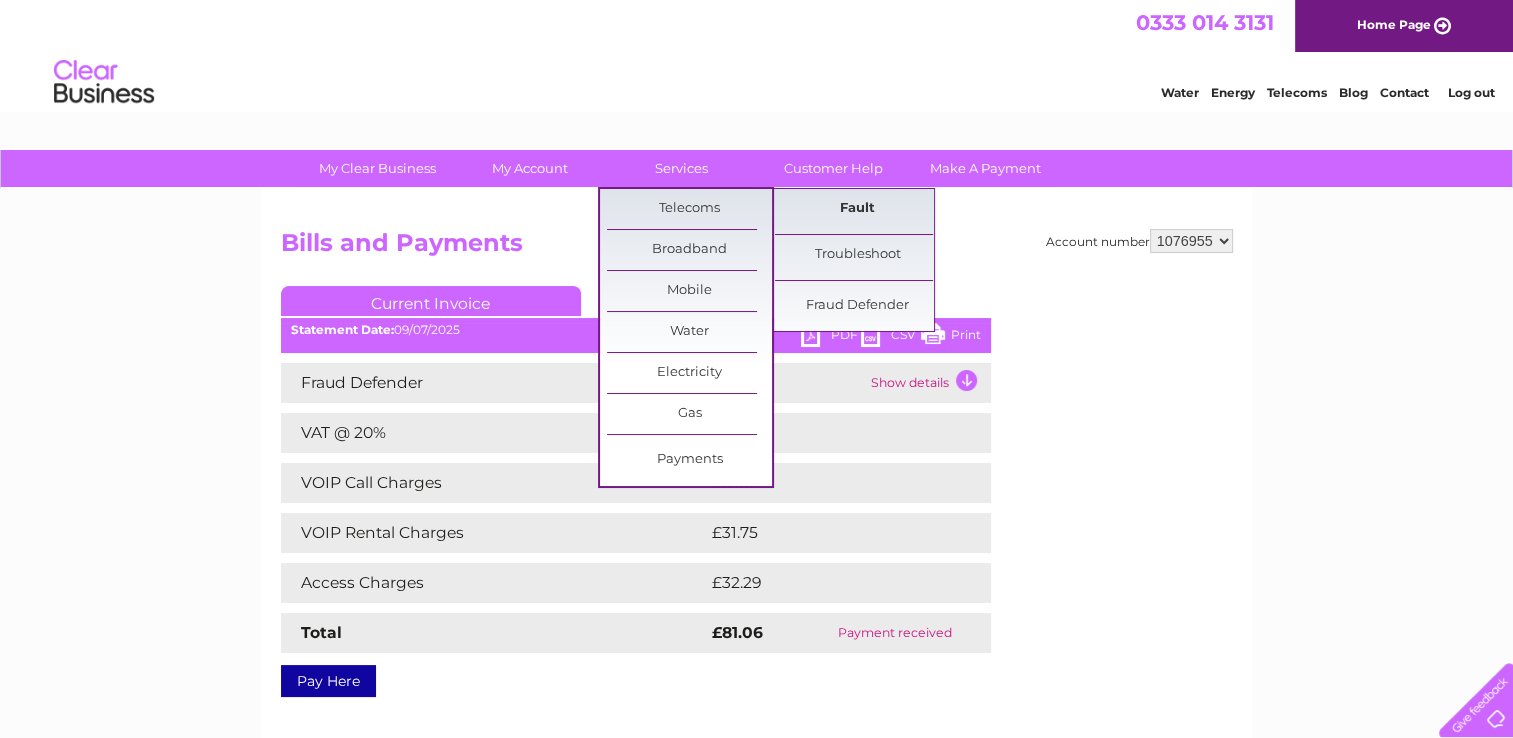 click on "Fault" at bounding box center (857, 209) 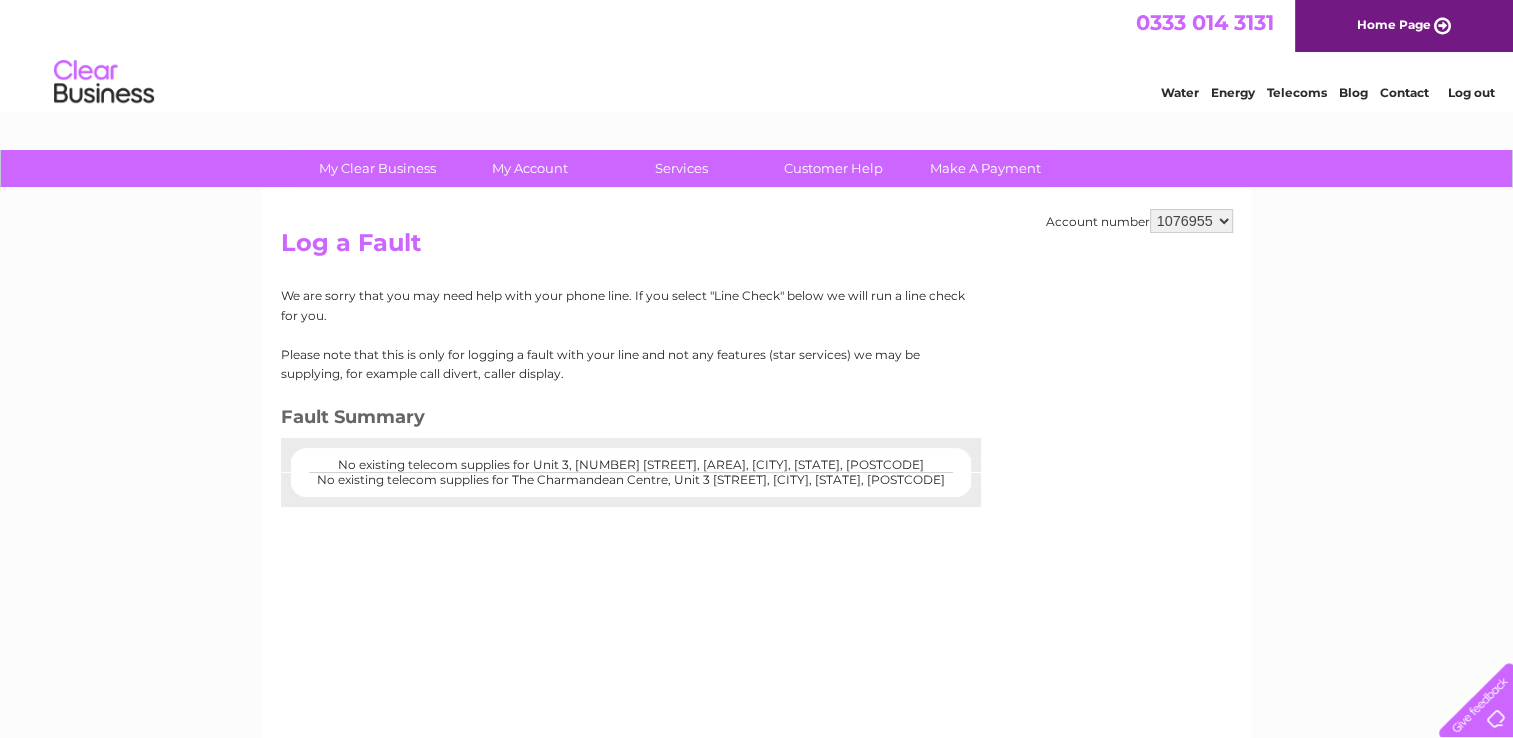 scroll, scrollTop: 0, scrollLeft: 0, axis: both 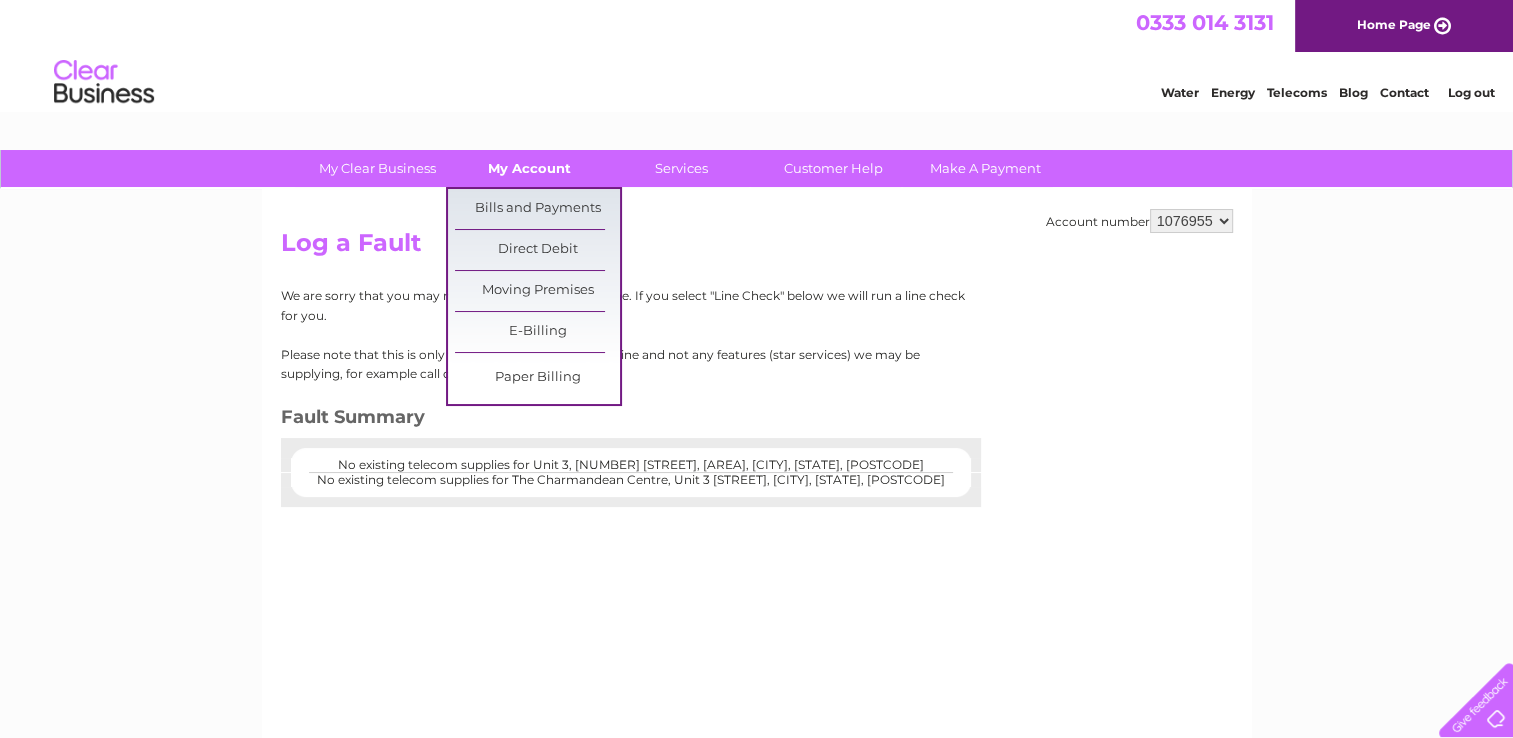 click on "My Account" at bounding box center (529, 168) 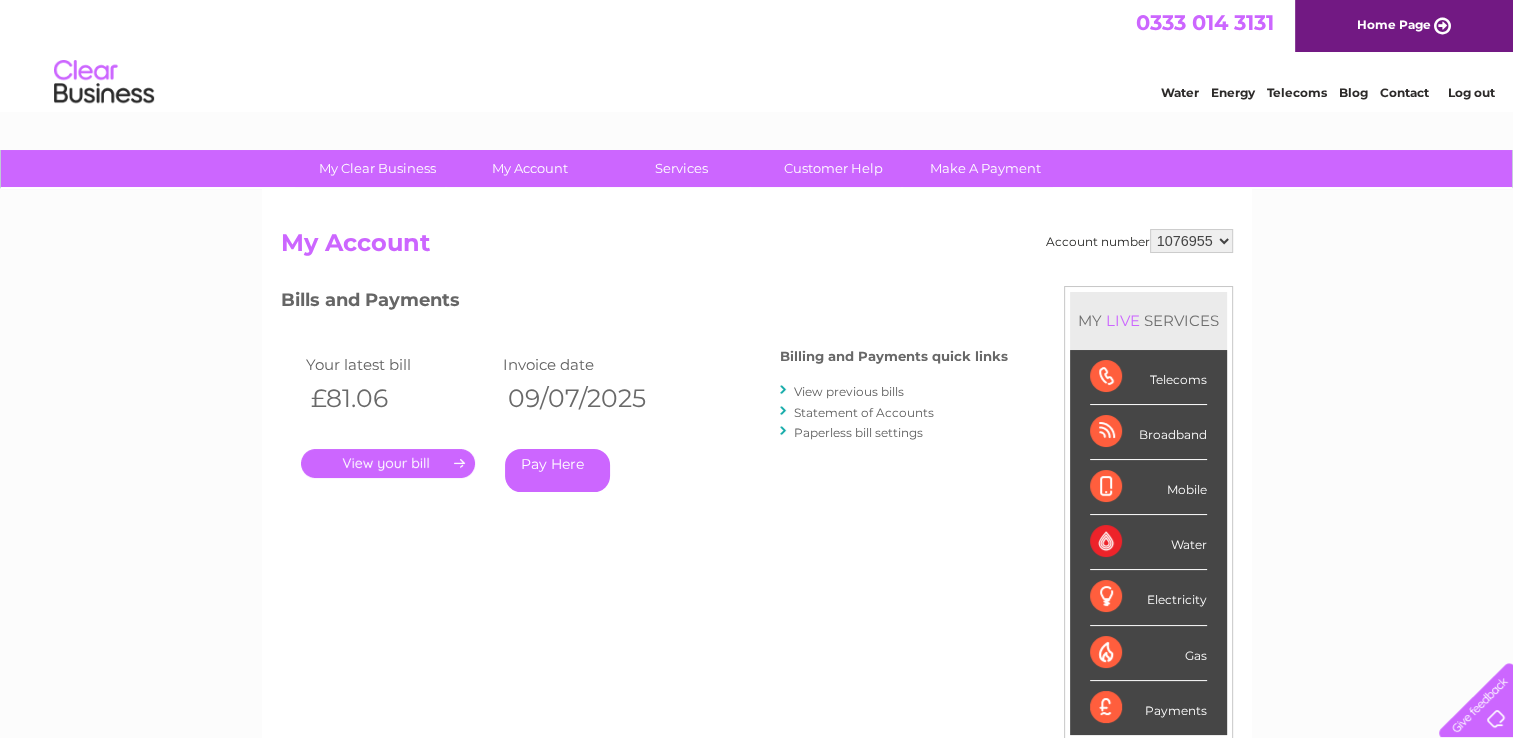scroll, scrollTop: 0, scrollLeft: 0, axis: both 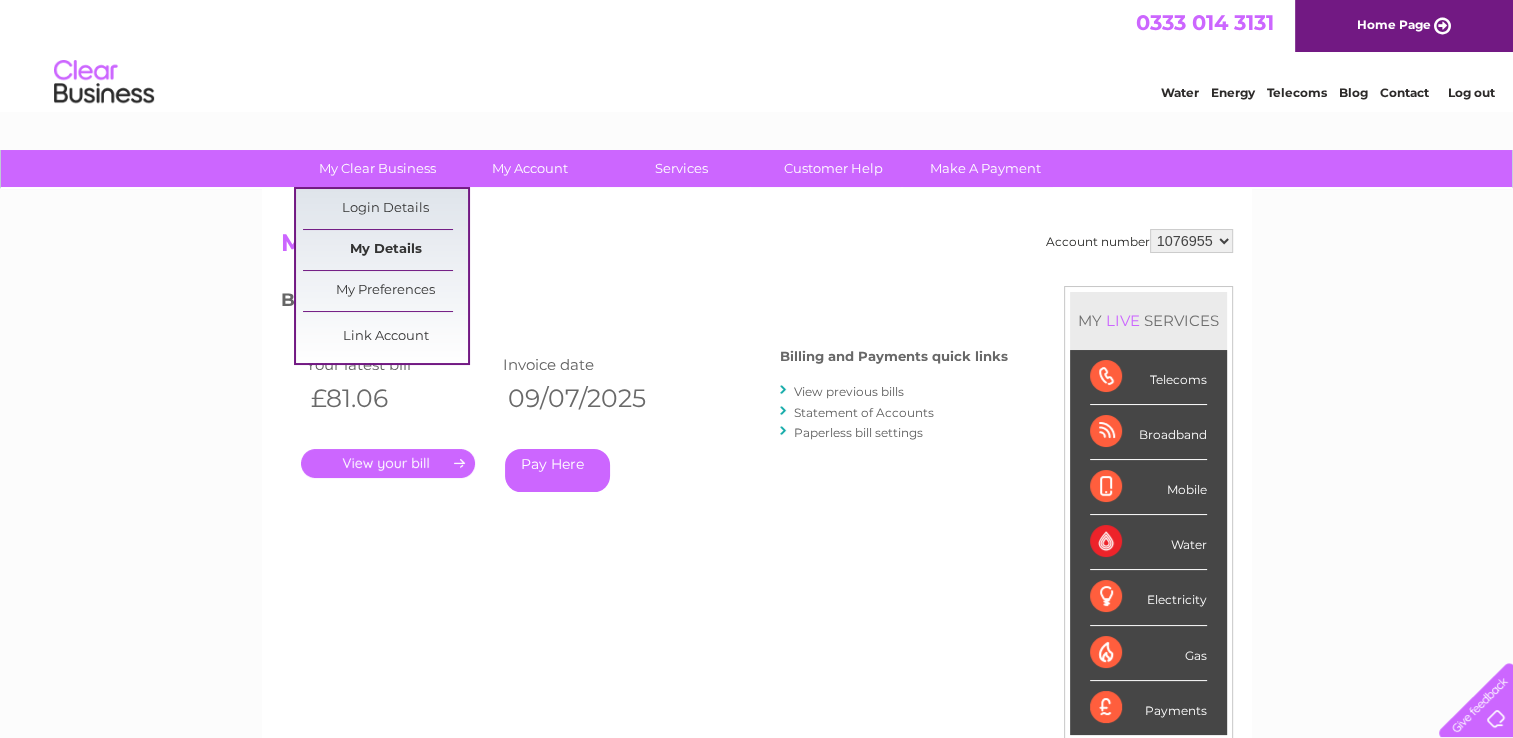 click on "My Details" at bounding box center [385, 250] 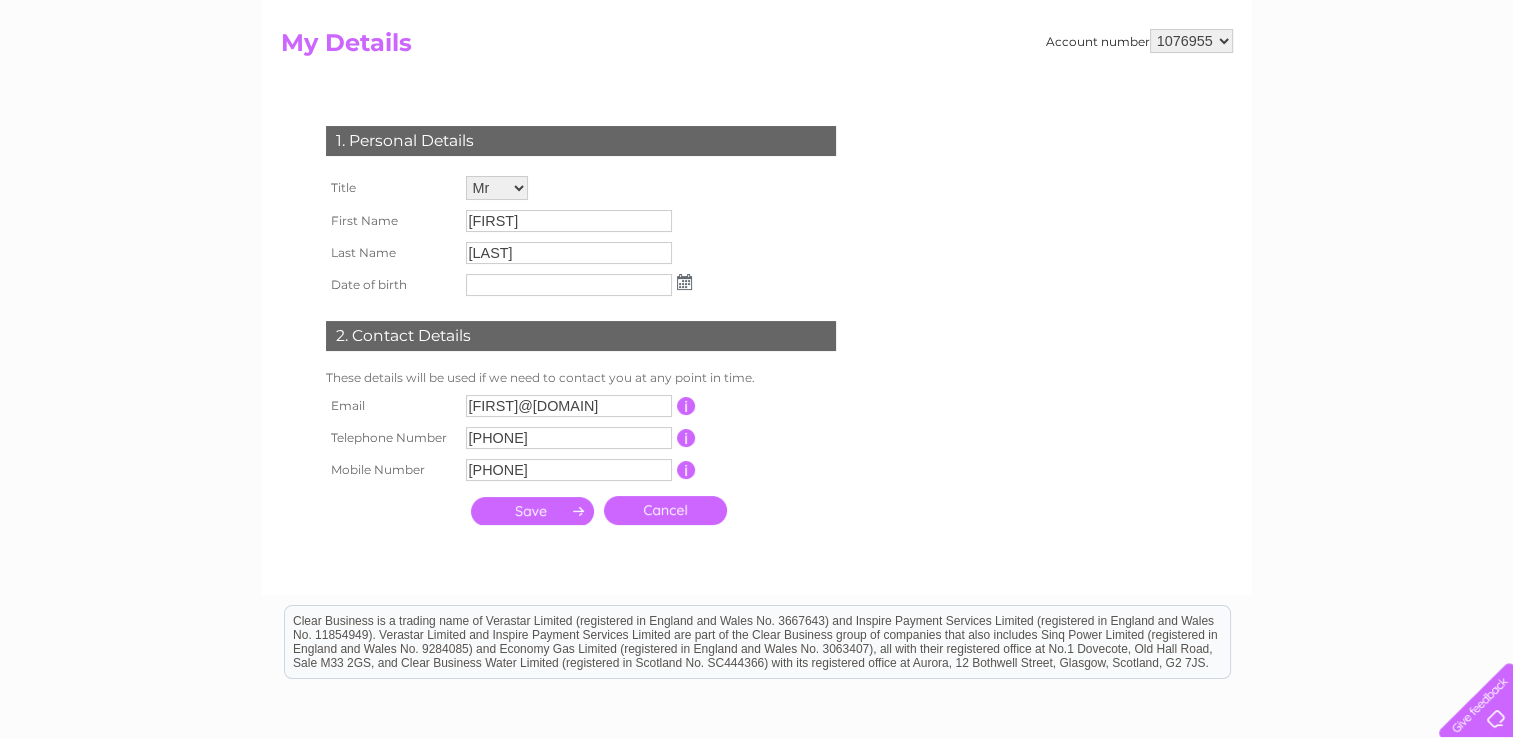 scroll, scrollTop: 0, scrollLeft: 0, axis: both 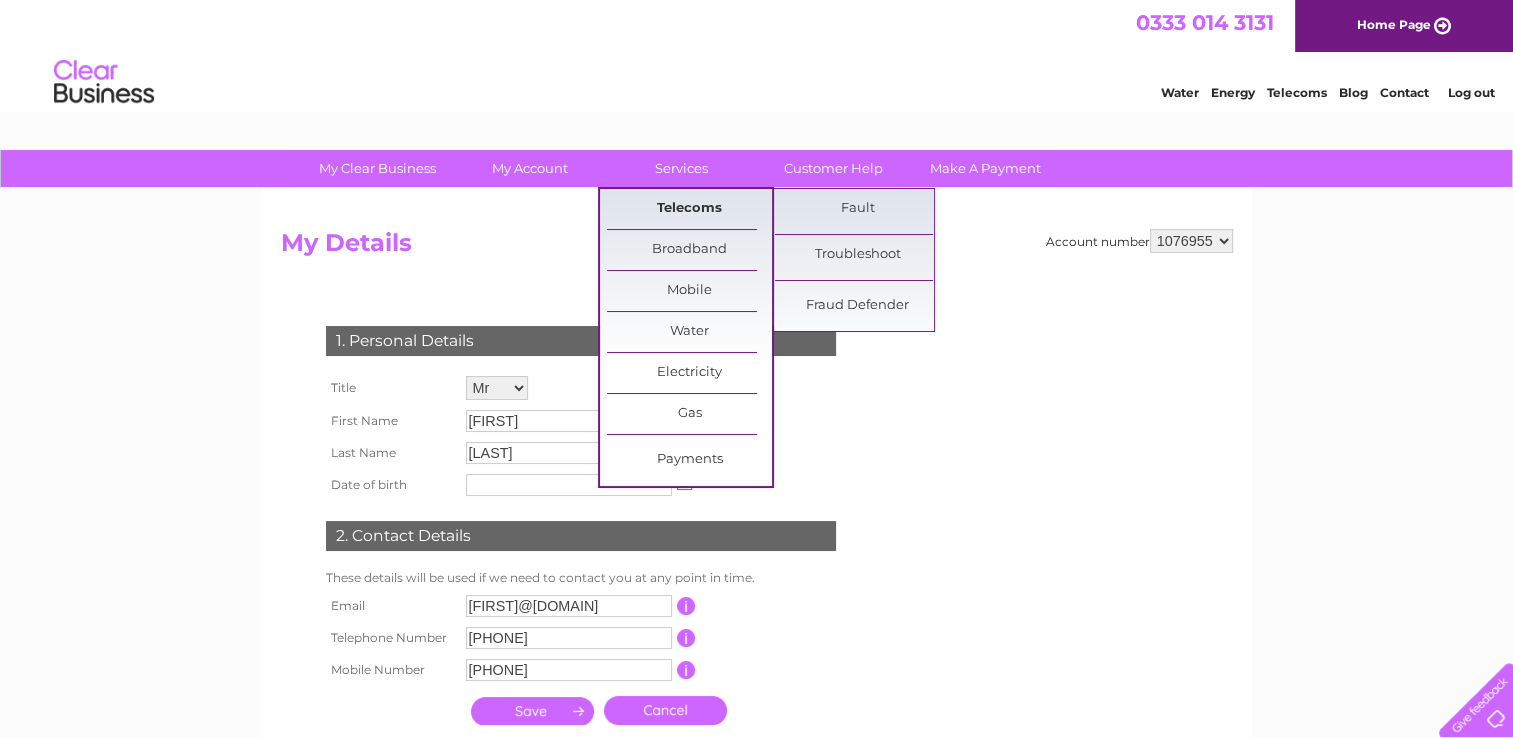 click on "Telecoms" at bounding box center (689, 209) 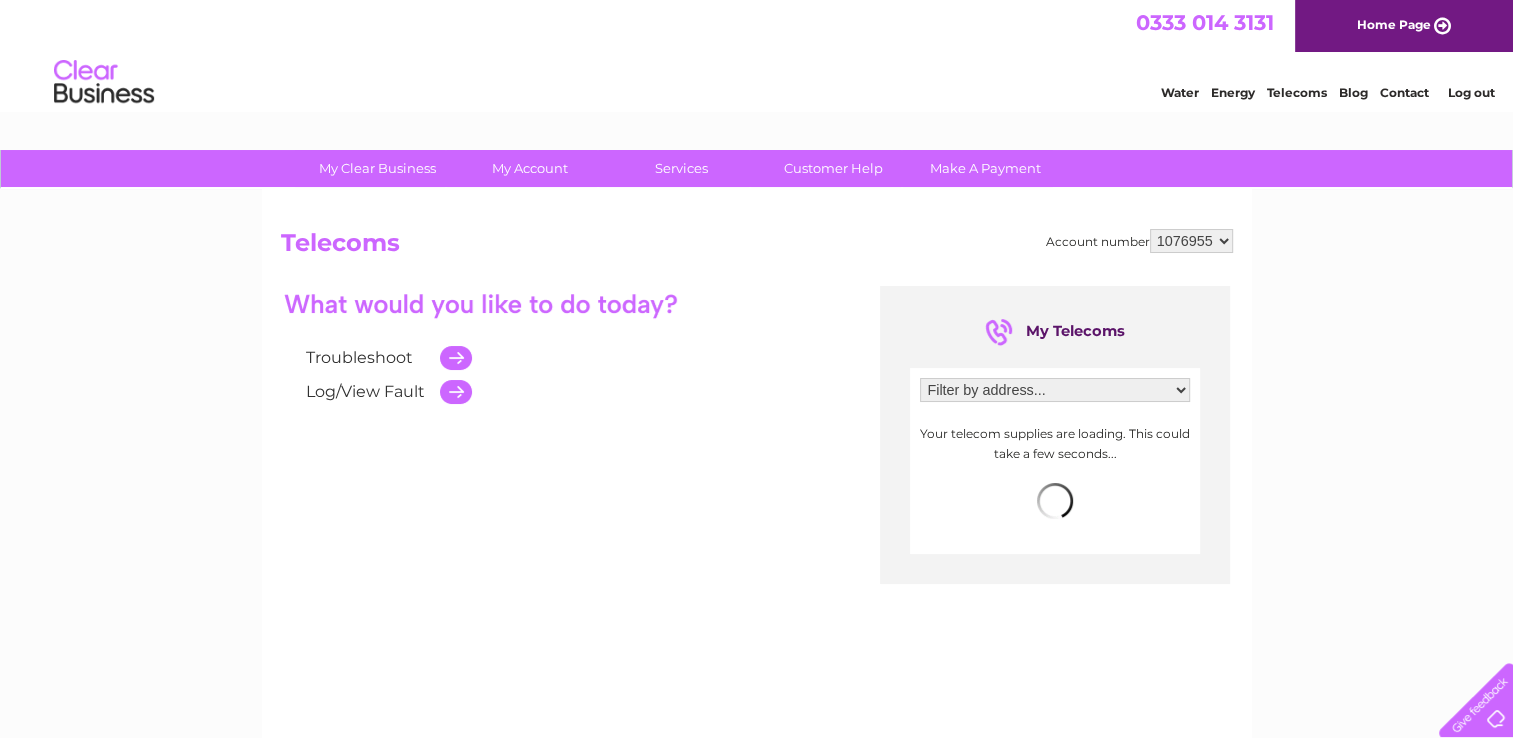 scroll, scrollTop: 0, scrollLeft: 0, axis: both 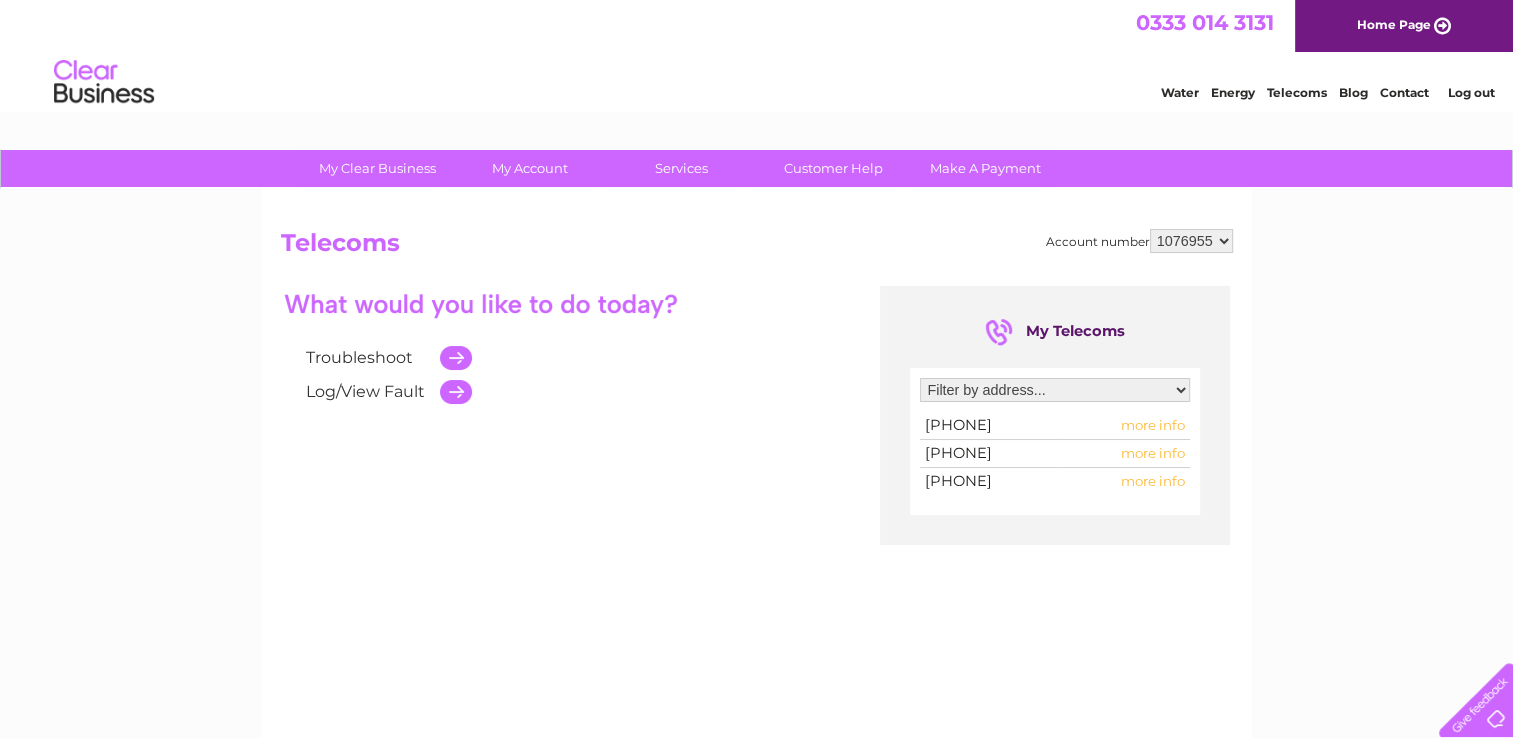 click on "Troubleshoot
Log/View Fault
My Telecoms
Filter by address...
[UNIT] [NUMBER] [STREET], [BUSINESS_PARK], [TOWN], [COUNTY], [POSTCODE]
The Charmandean Centre, [UNIT] [NUMBER] [STREET], [TOWN], [COUNTY], [POSTCODE]
[PHONE]
more info" at bounding box center (757, 481) 